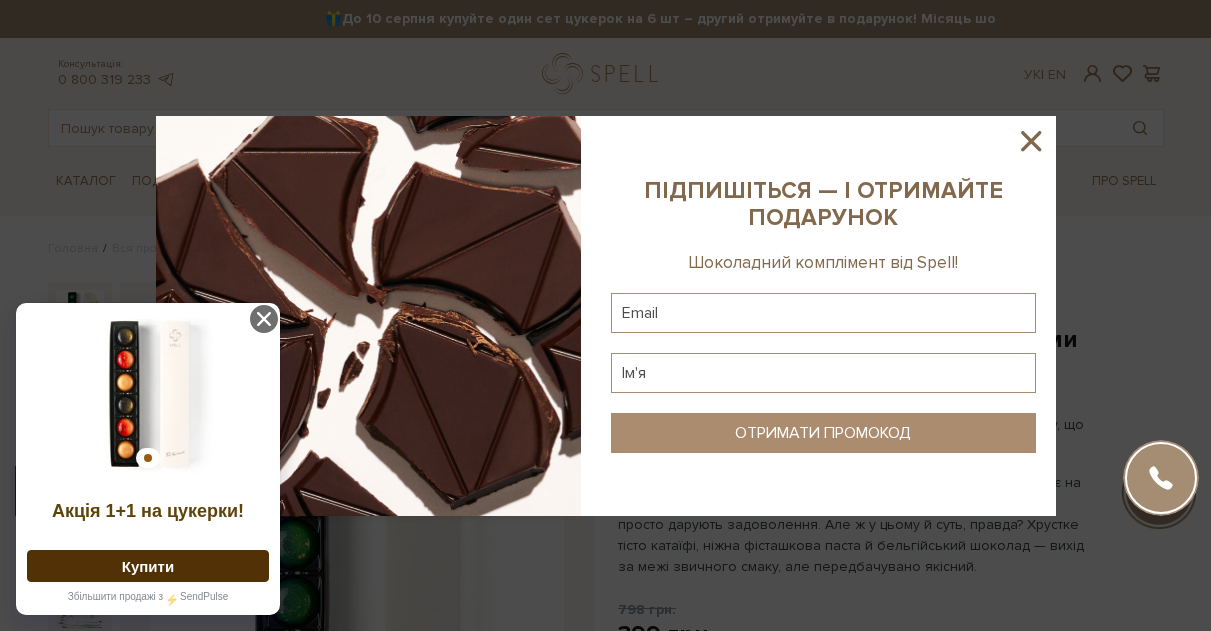 scroll, scrollTop: 0, scrollLeft: 0, axis: both 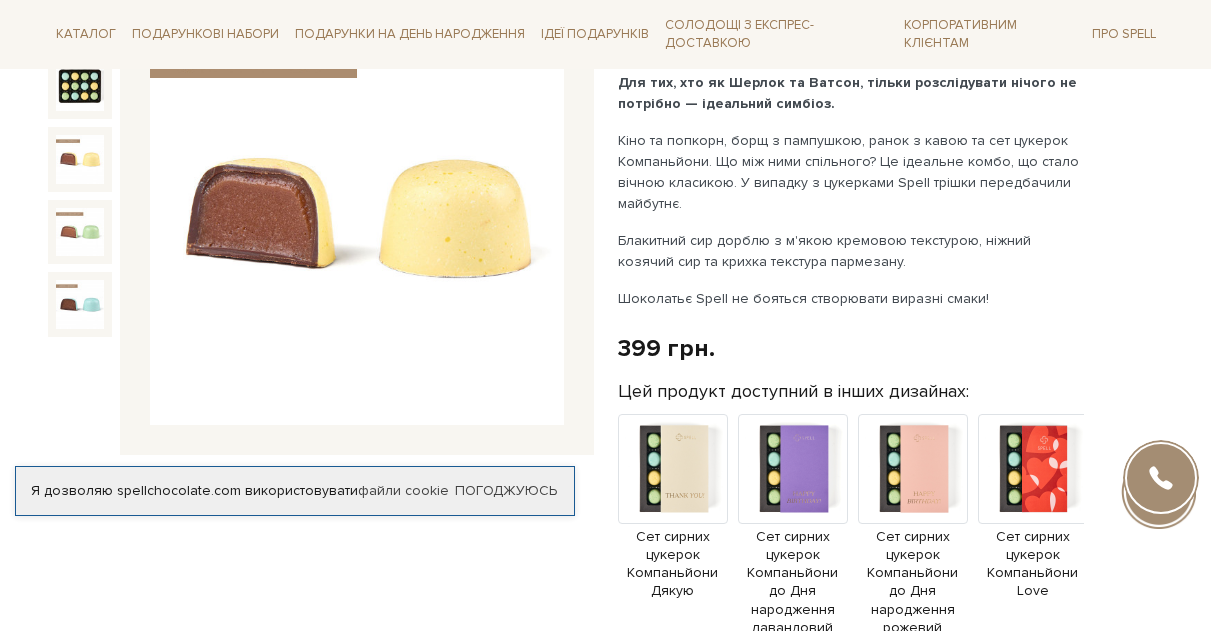click at bounding box center [80, 159] 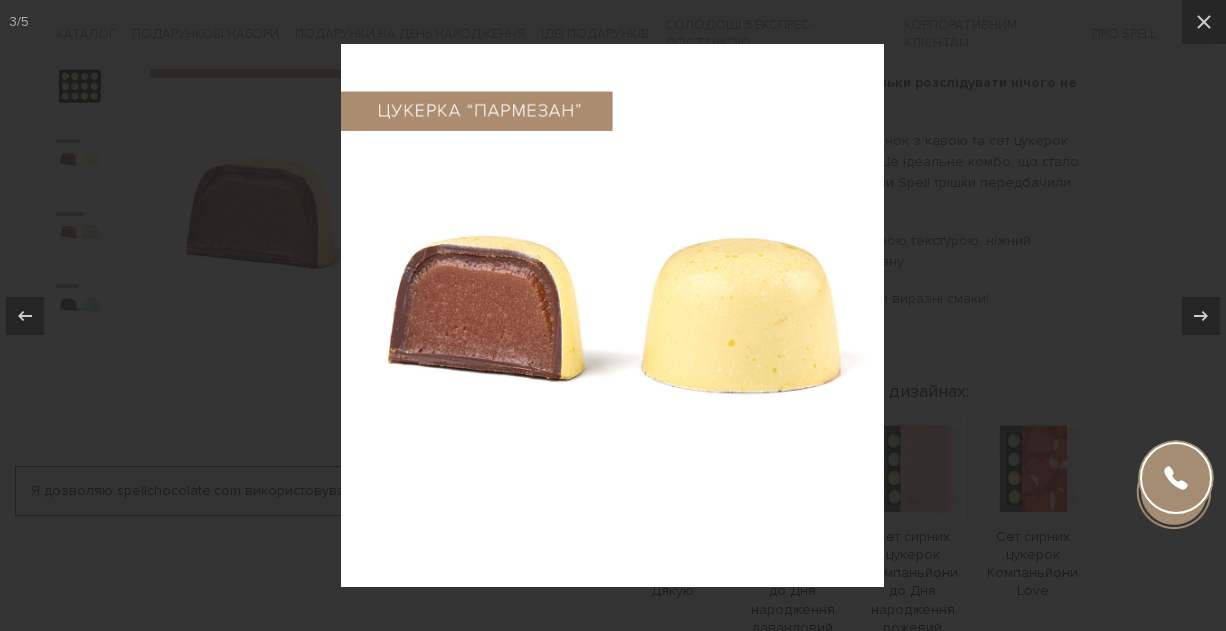 click at bounding box center [613, 315] 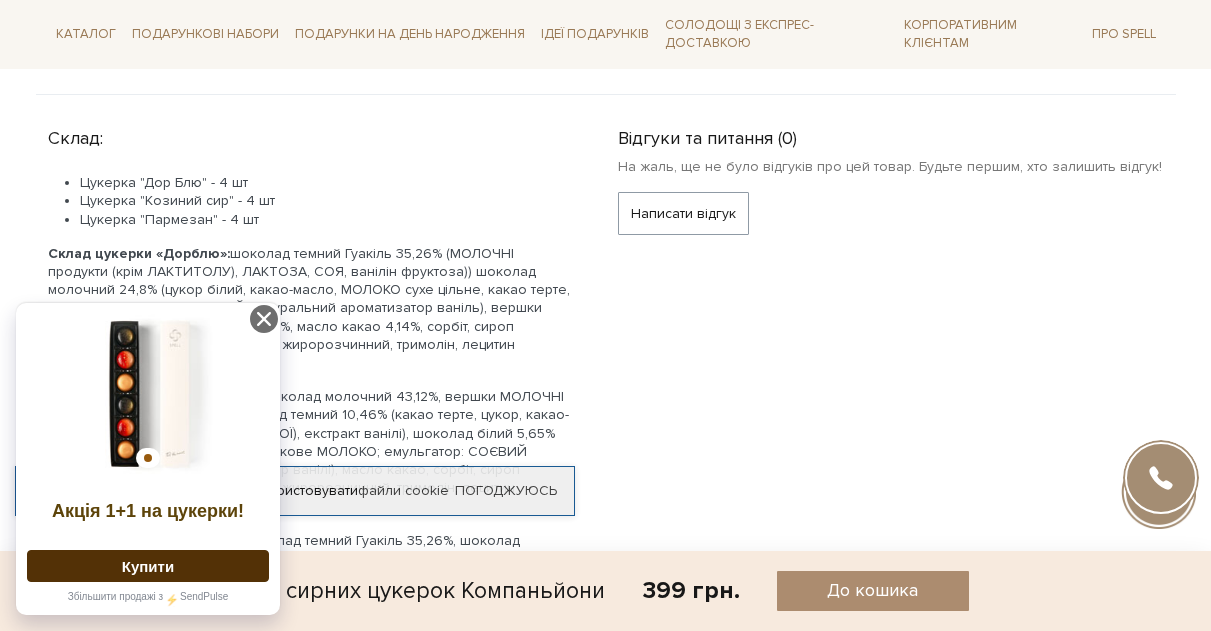 scroll, scrollTop: 1300, scrollLeft: 0, axis: vertical 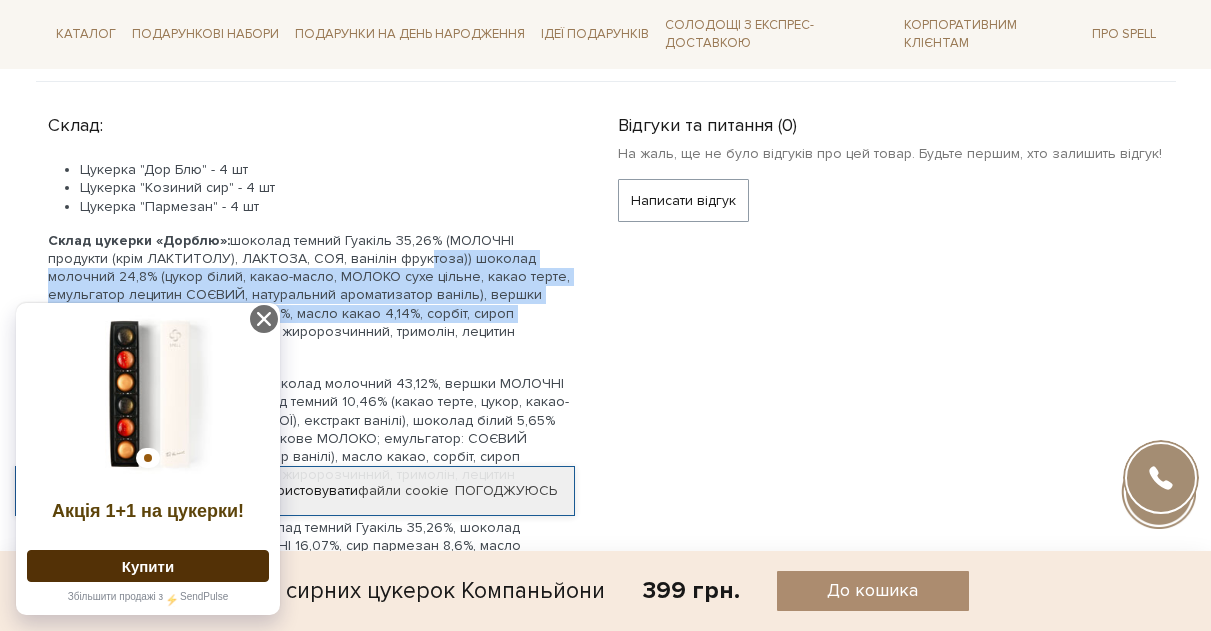 drag, startPoint x: 361, startPoint y: 234, endPoint x: 582, endPoint y: 291, distance: 228.23233 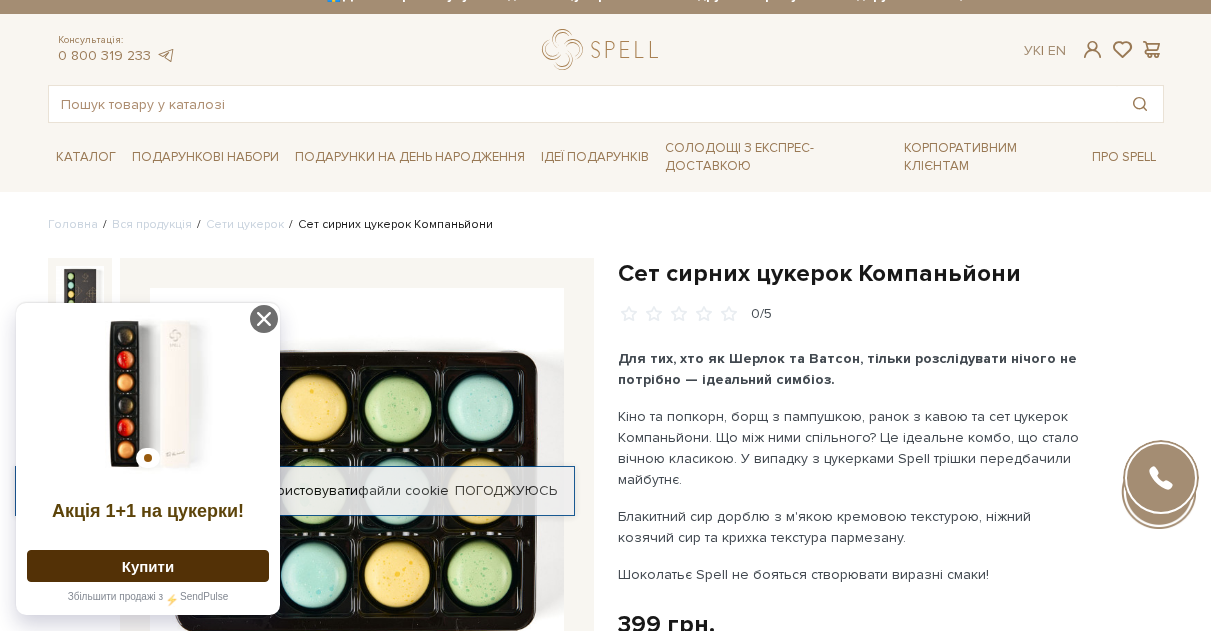 scroll, scrollTop: 0, scrollLeft: 0, axis: both 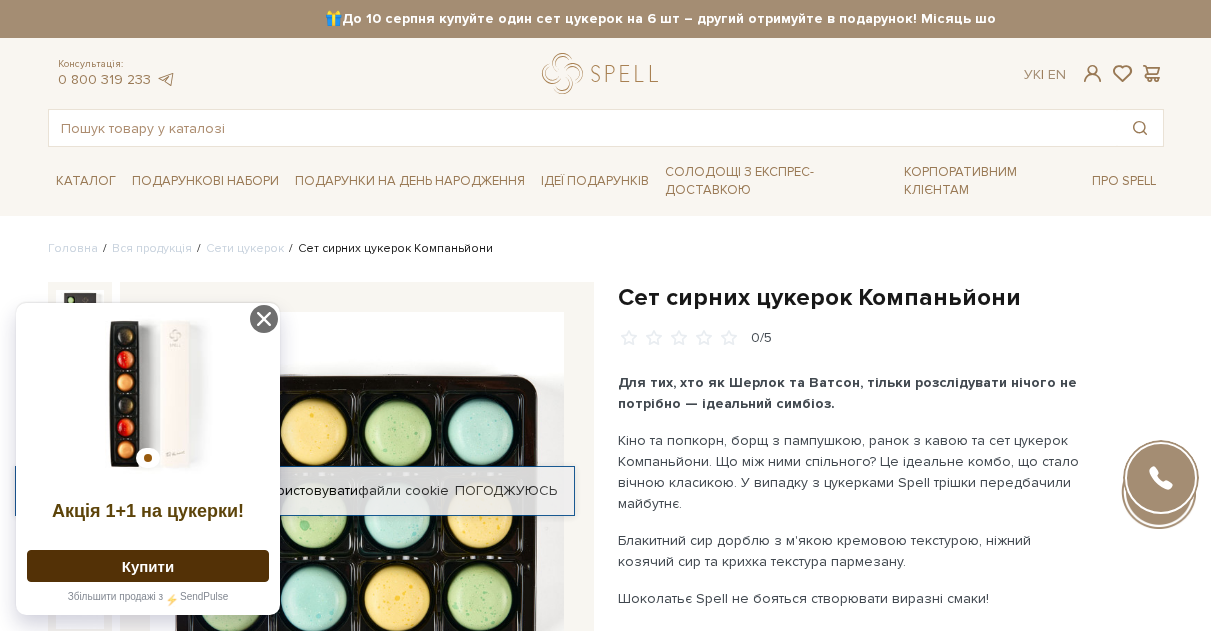 click on "🎁До 10 серпня купуйте один сет цукерок на 6 шт – другий отримуйте в подарунок! Місяць шоколаду в Spell:  обрати свій сет >>" at bounding box center (773, 19) 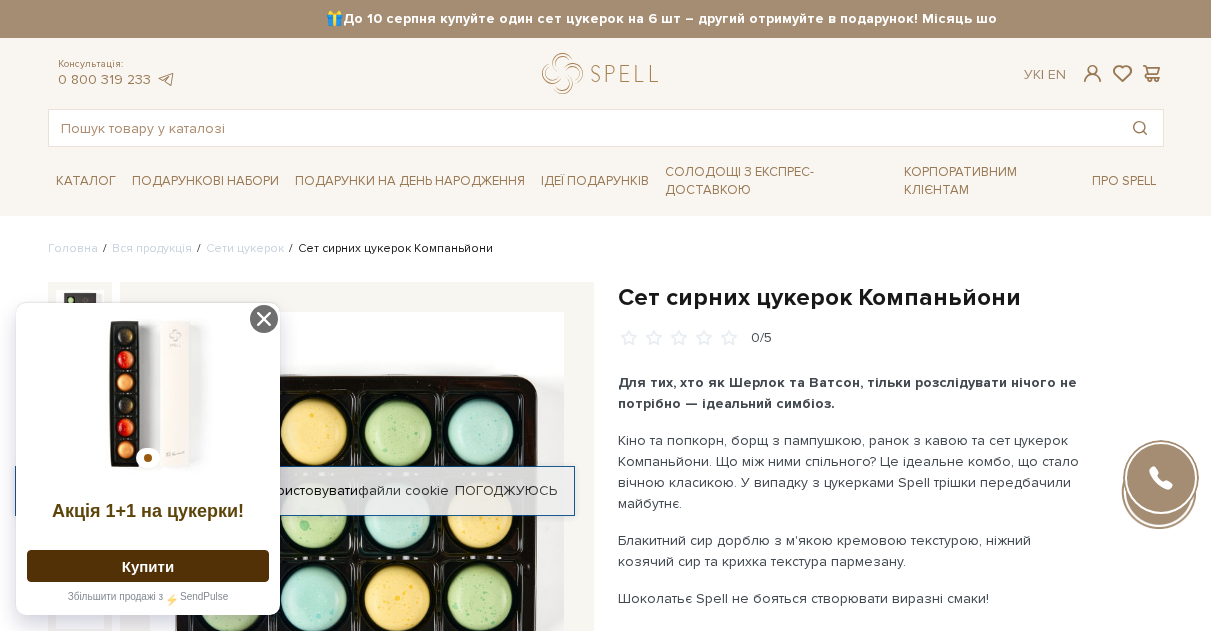 click on "обрати свій сет >>" at bounding box center (1160, 18) 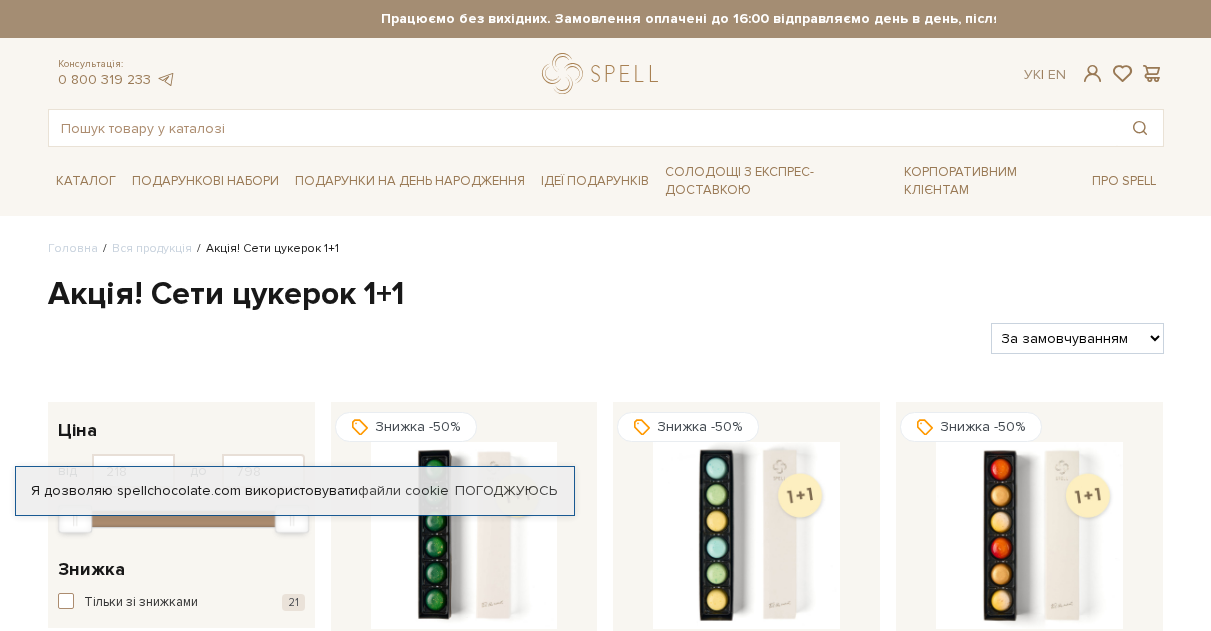 scroll, scrollTop: 0, scrollLeft: 0, axis: both 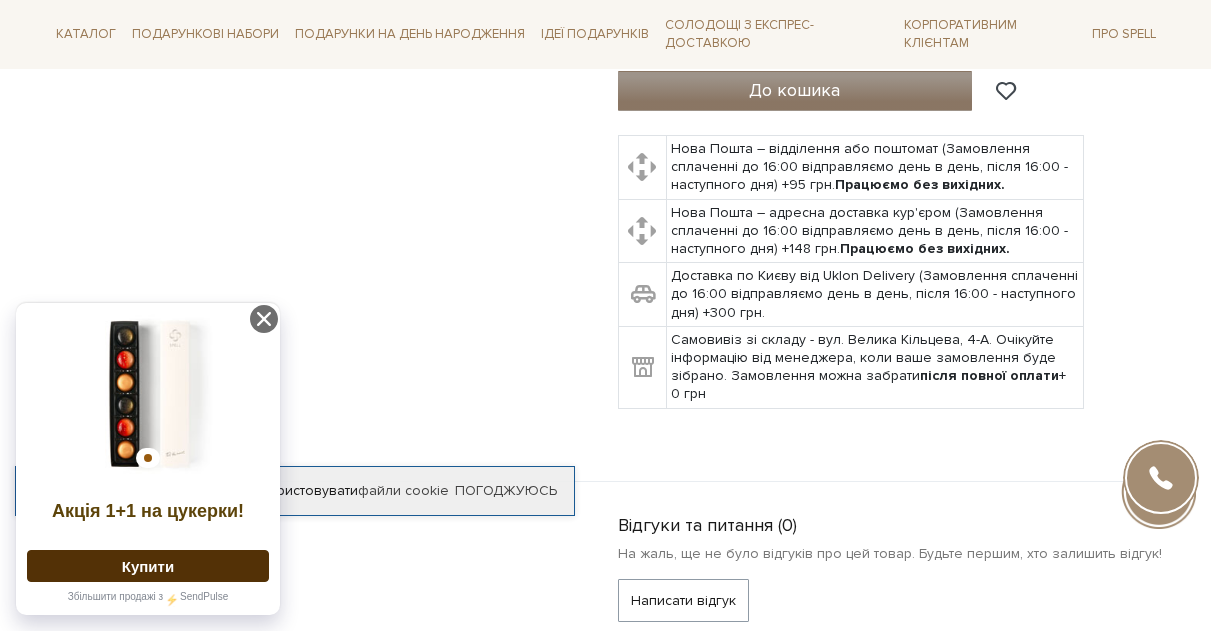 click on "До кошика" at bounding box center [795, 91] 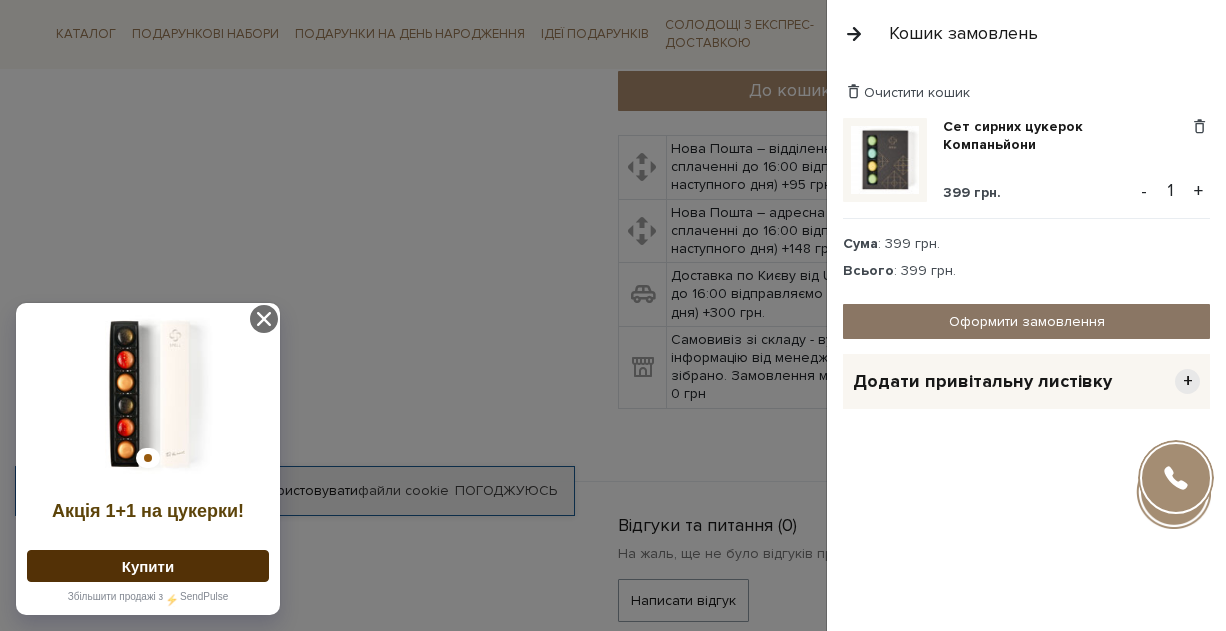 click on "Оформити замовлення" at bounding box center [1026, 321] 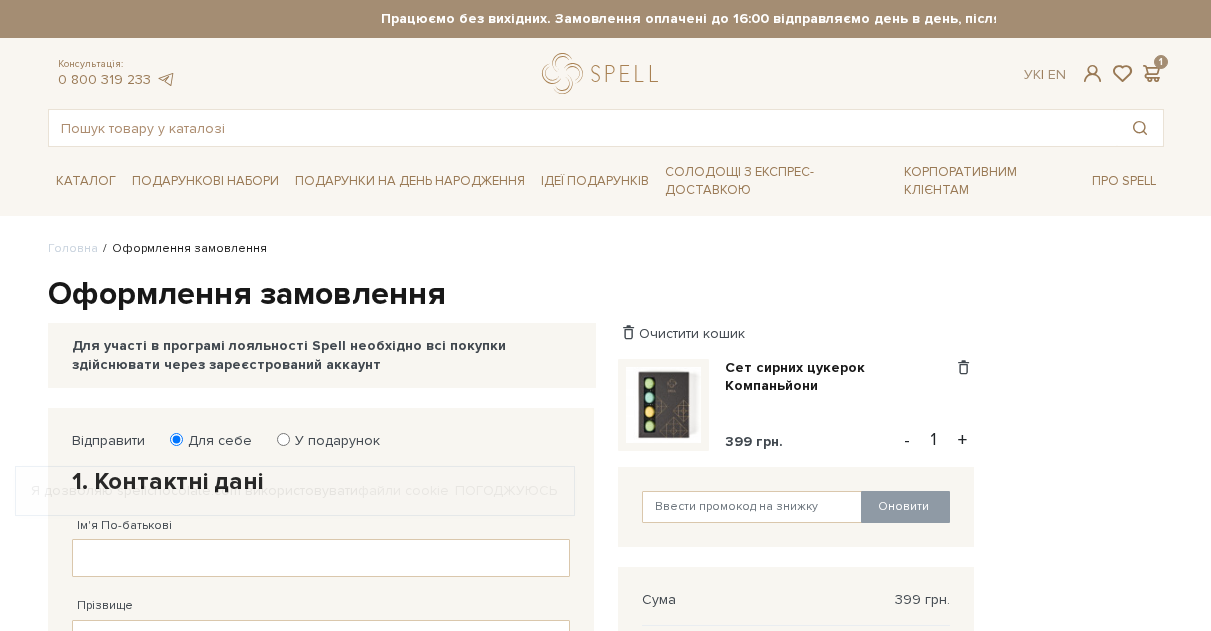 scroll, scrollTop: 0, scrollLeft: 0, axis: both 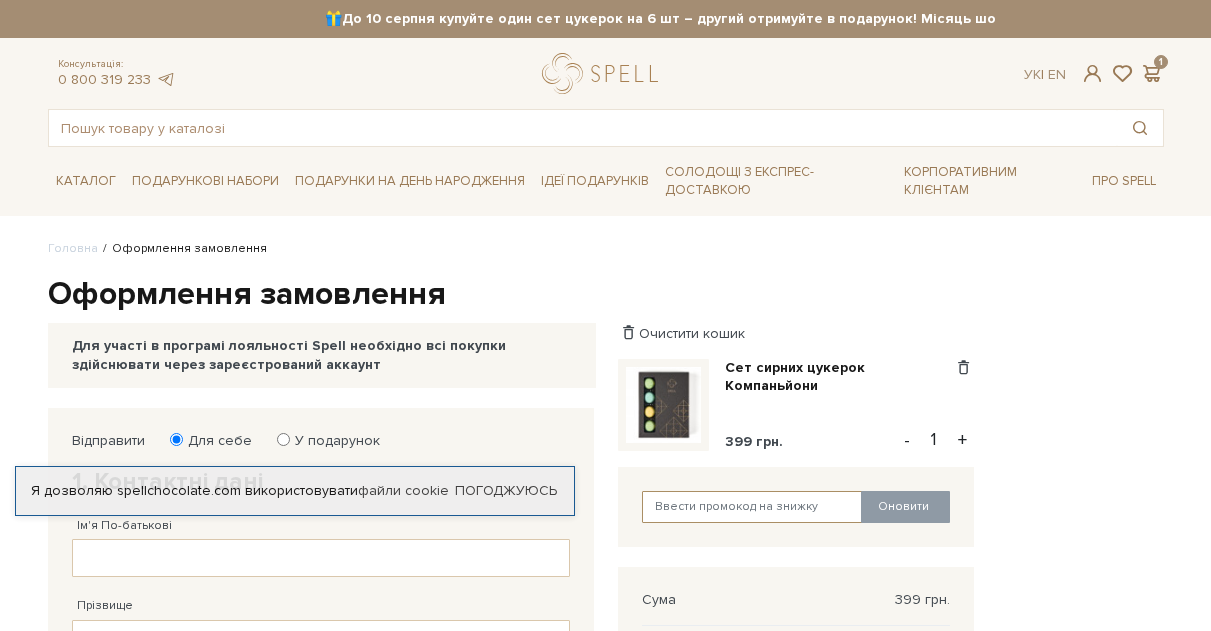 click at bounding box center (752, 507) 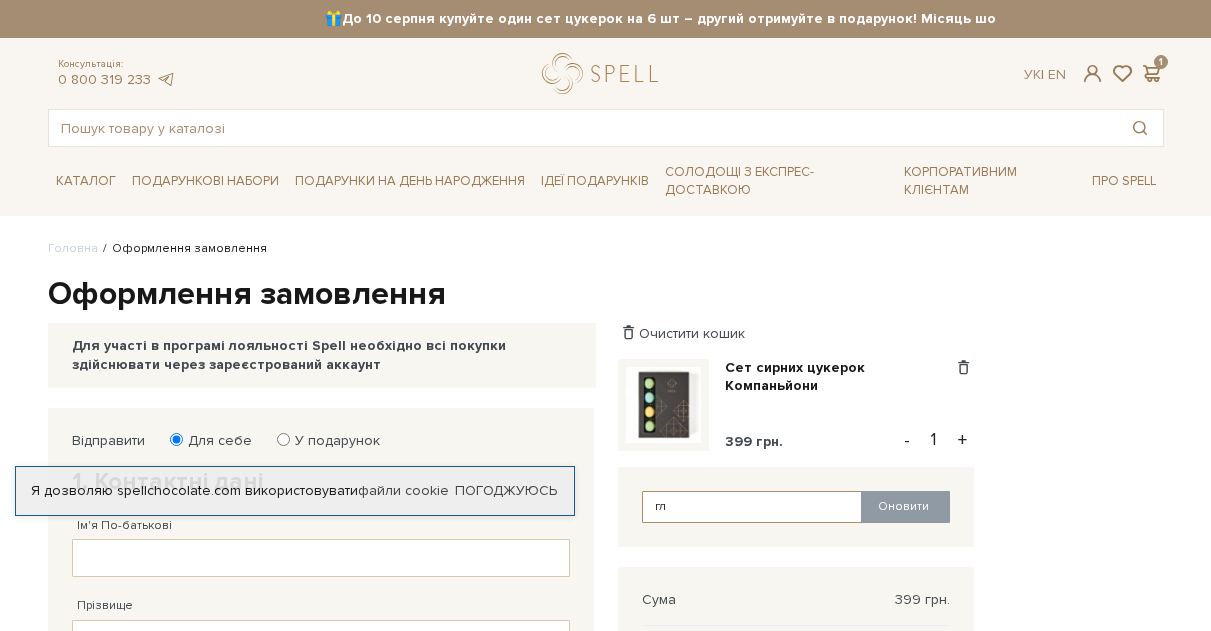 type on "г" 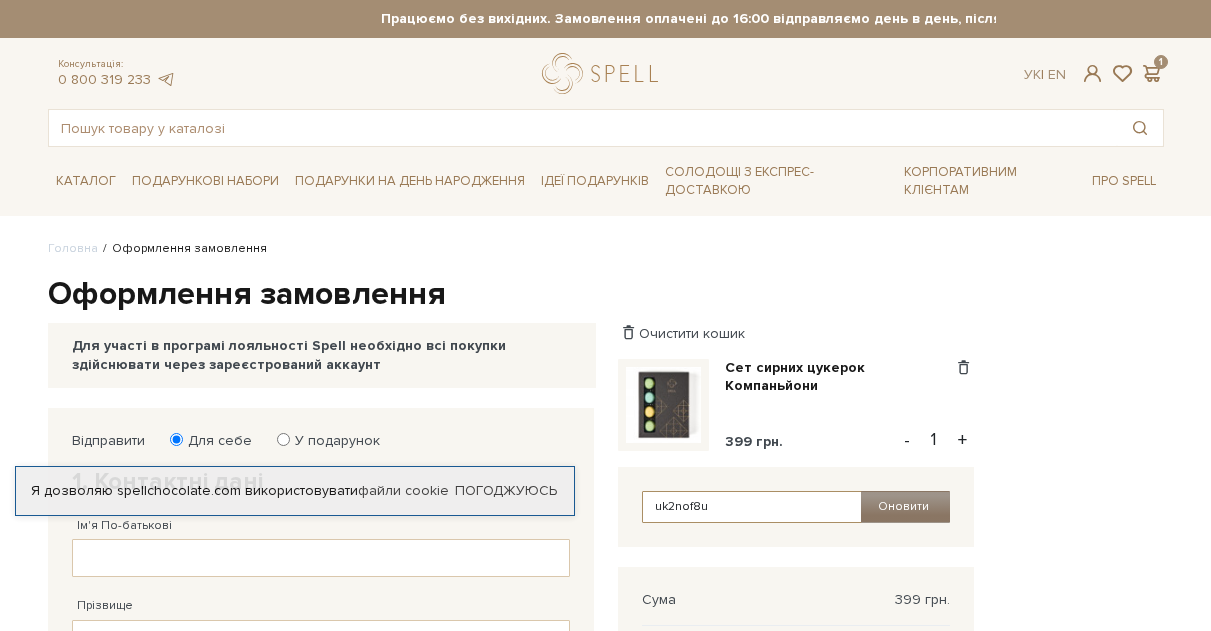 type on "uk2nof8u" 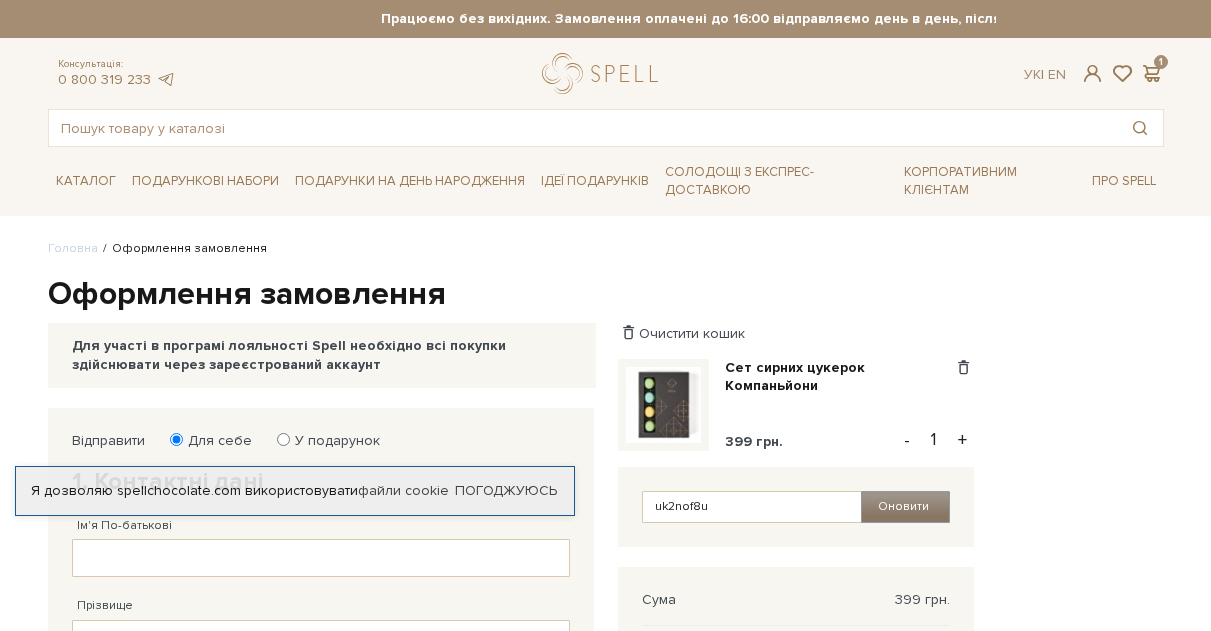 click on "Оновити" at bounding box center [905, 507] 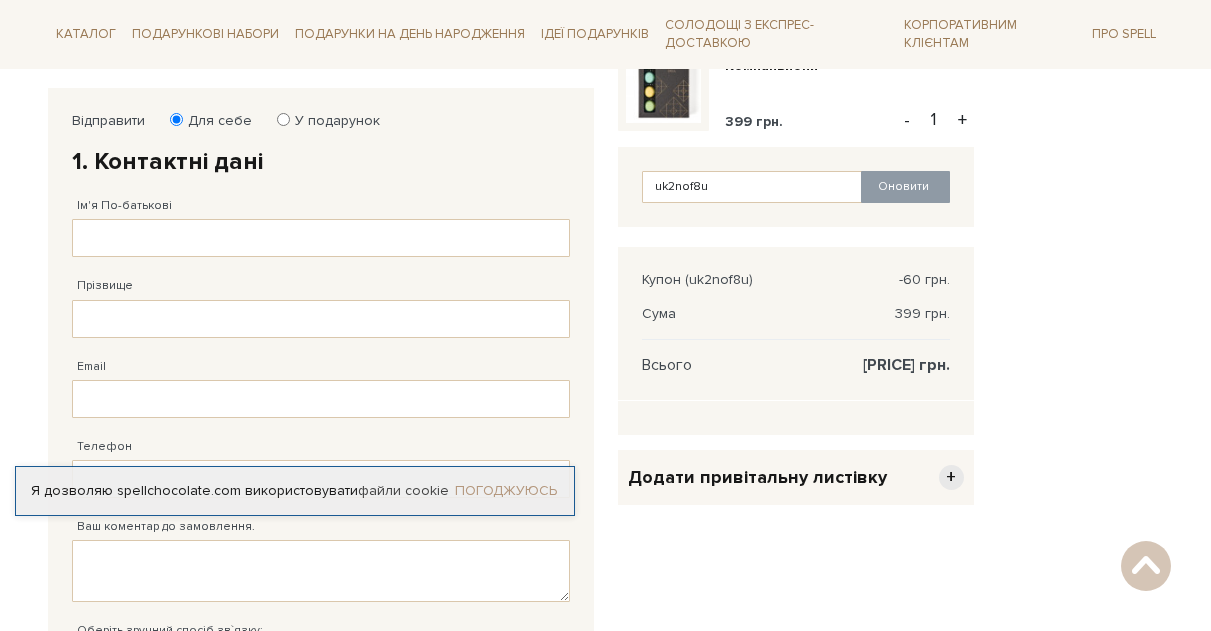 scroll, scrollTop: 280, scrollLeft: 0, axis: vertical 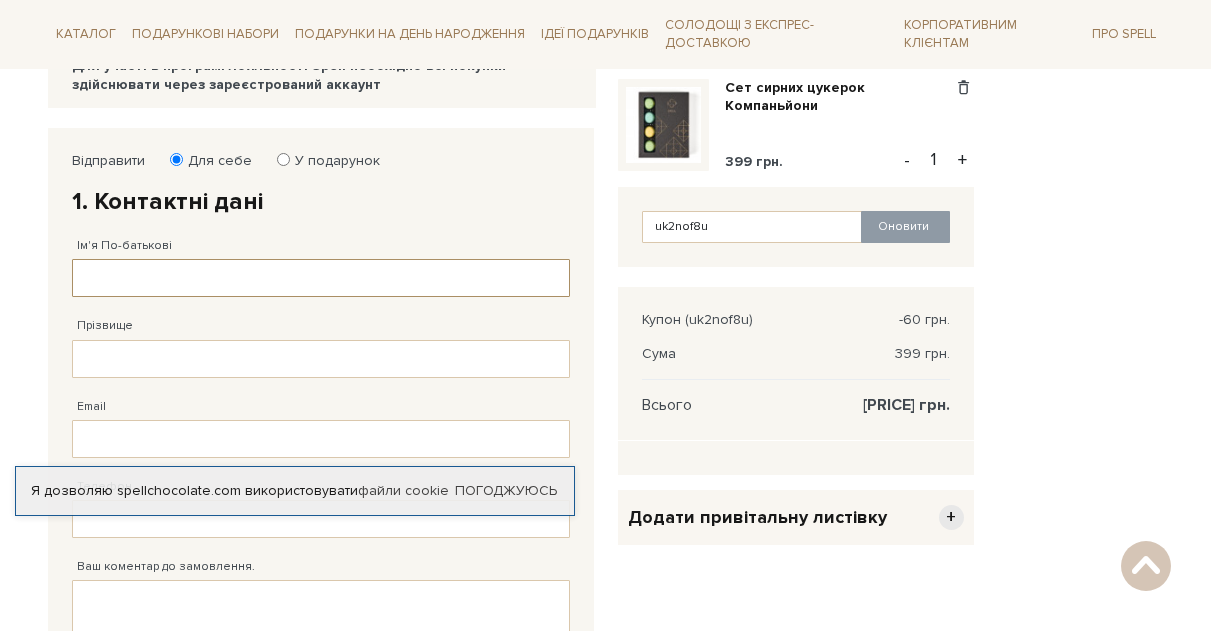 click on "Ім'я По-батькові" at bounding box center (321, 278) 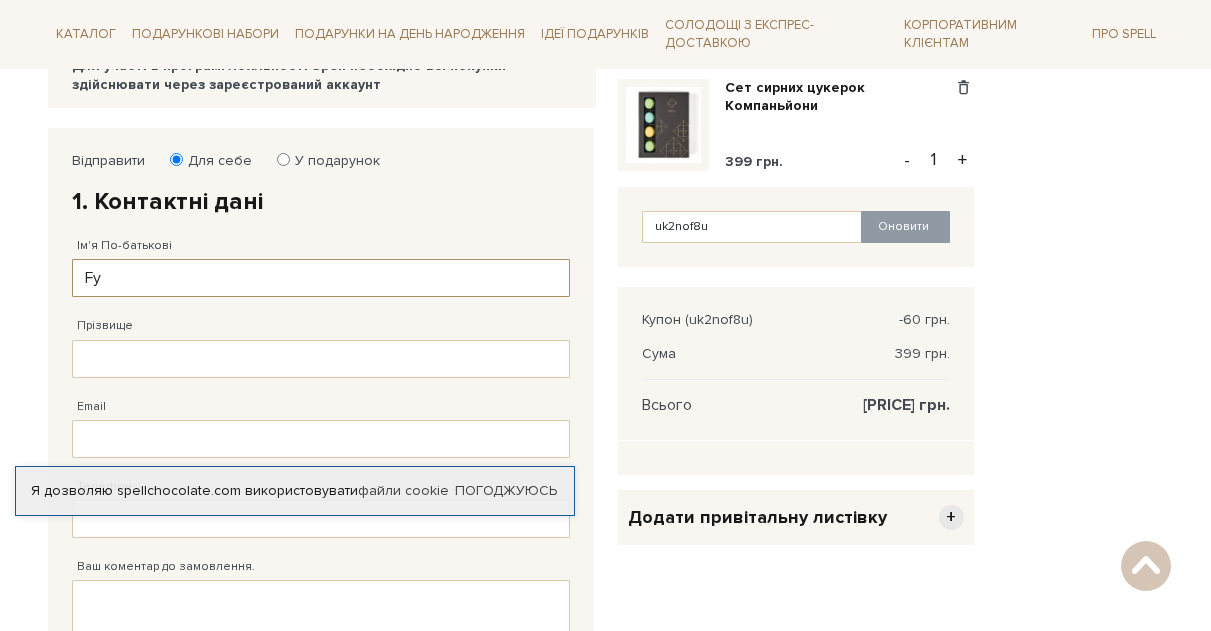 type on "F" 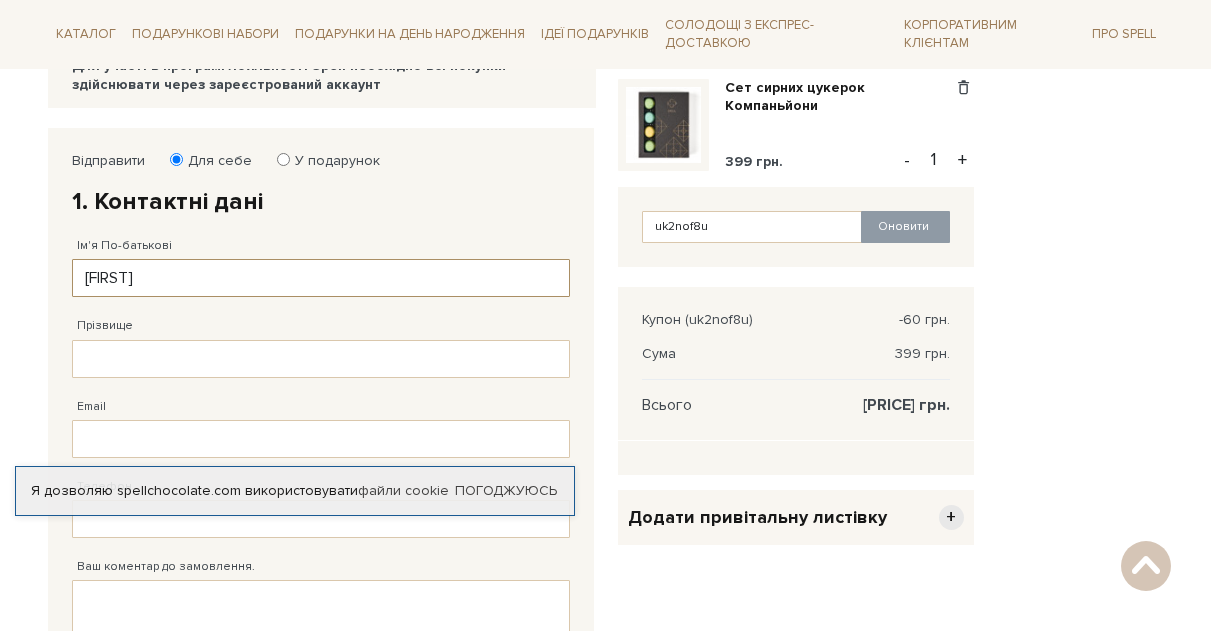 type on "[FIRST]" 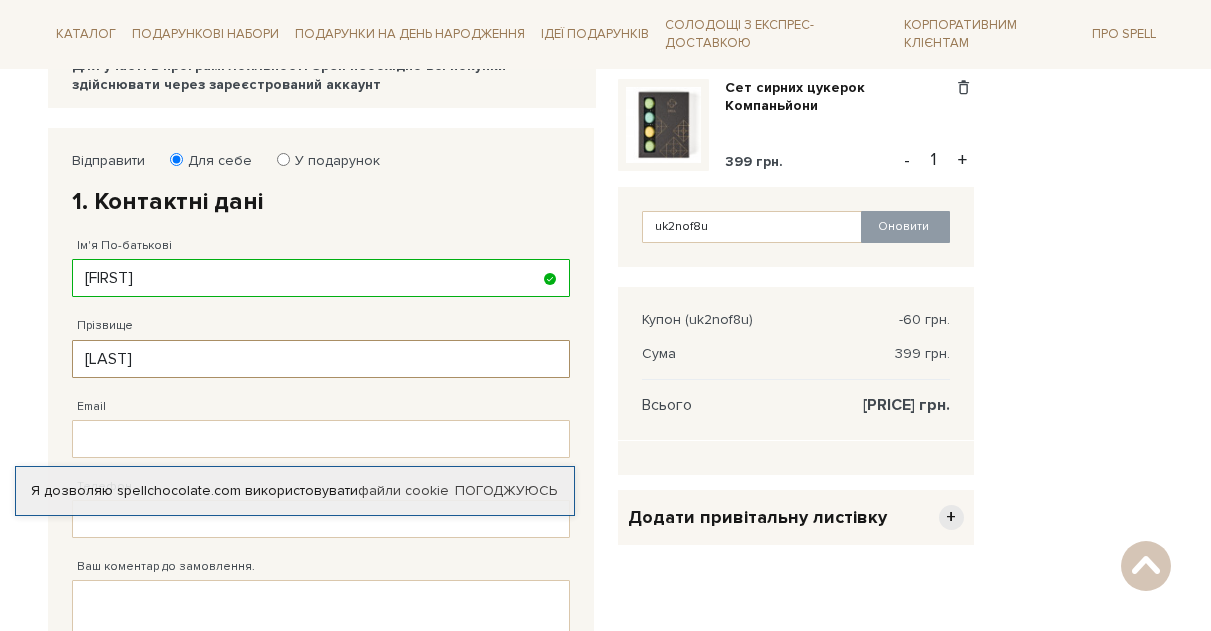 type on "[LAST]" 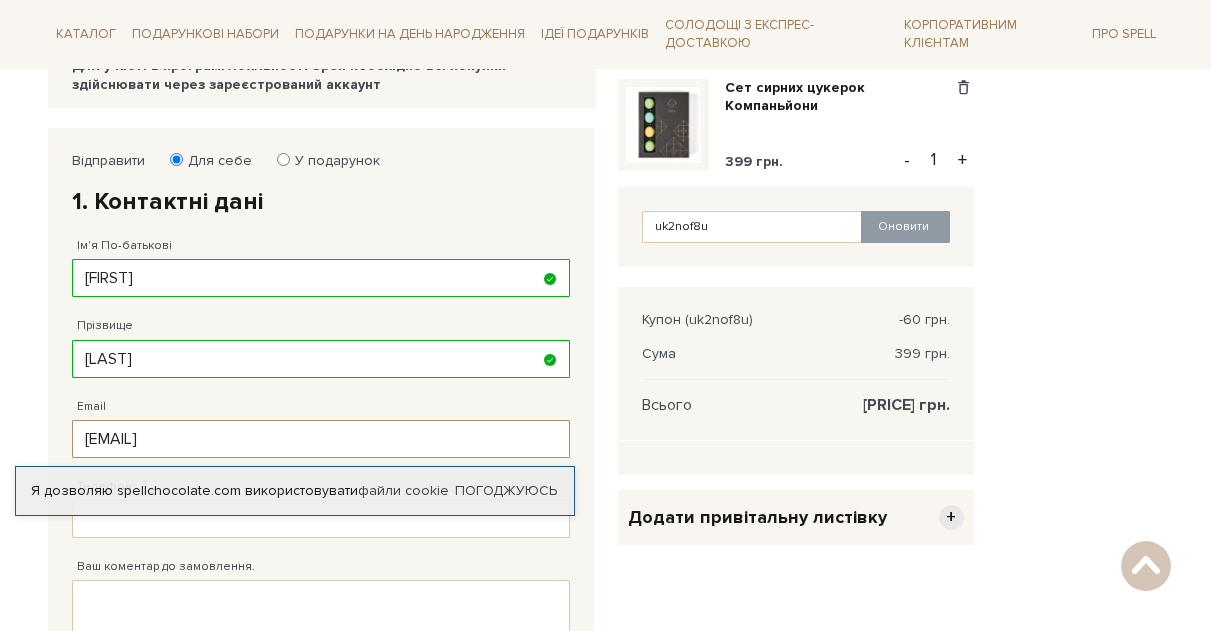 type on "[EMAIL]" 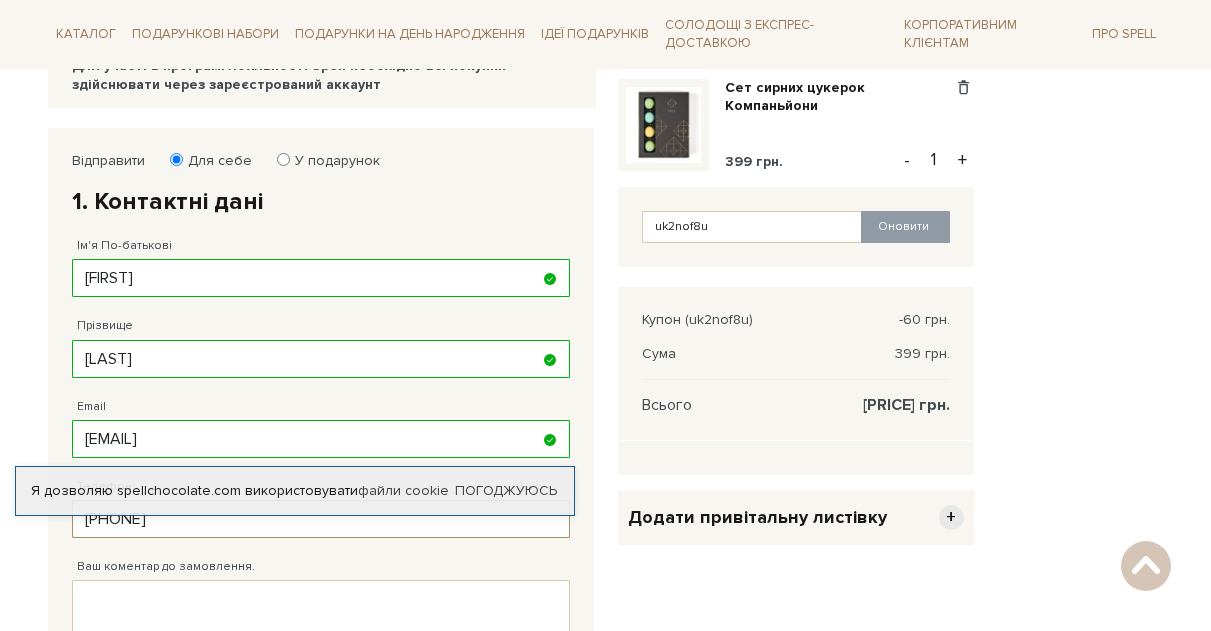 type on "[PHONE]" 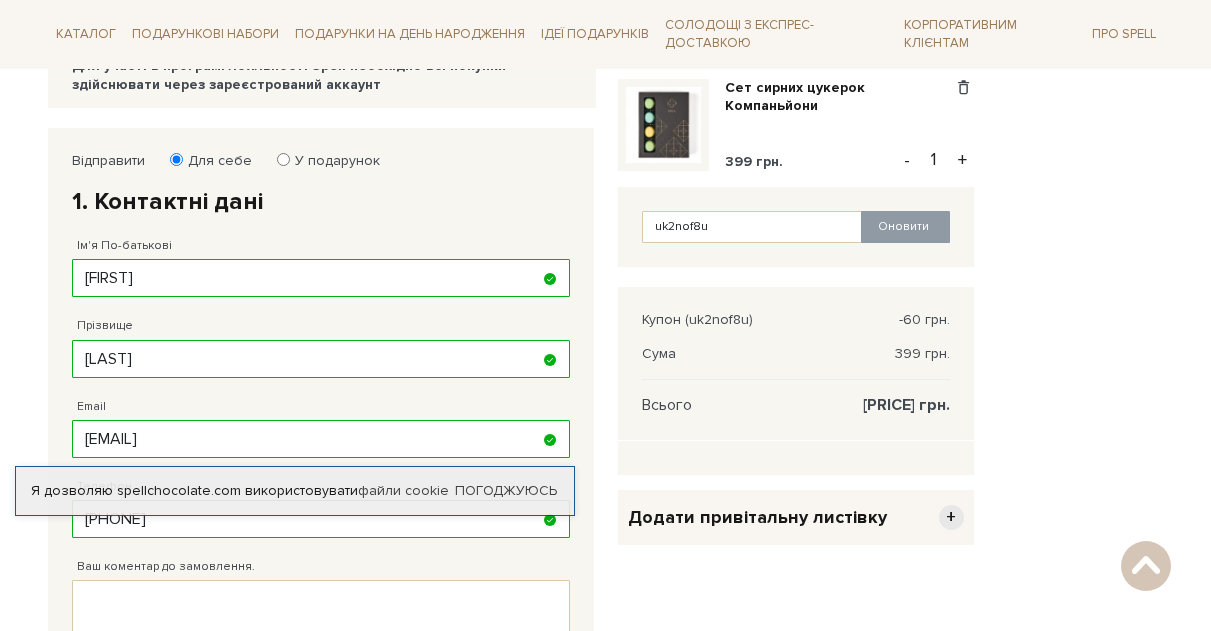 click on "Ваш коментар до замовлення." at bounding box center [321, 590] 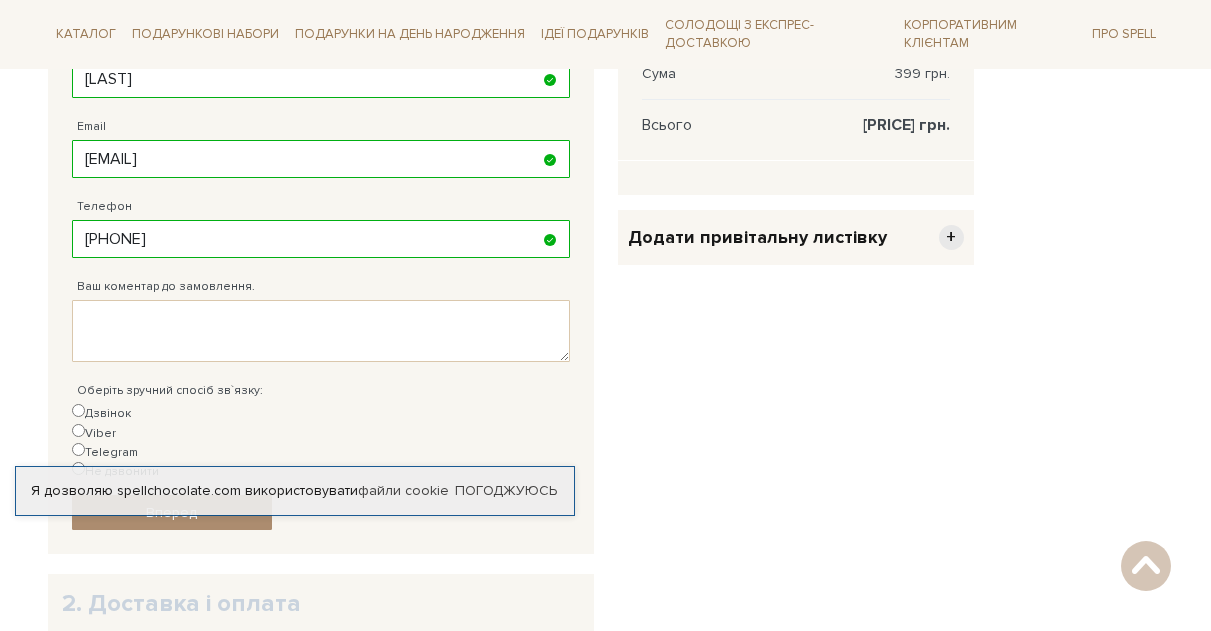 scroll, scrollTop: 680, scrollLeft: 0, axis: vertical 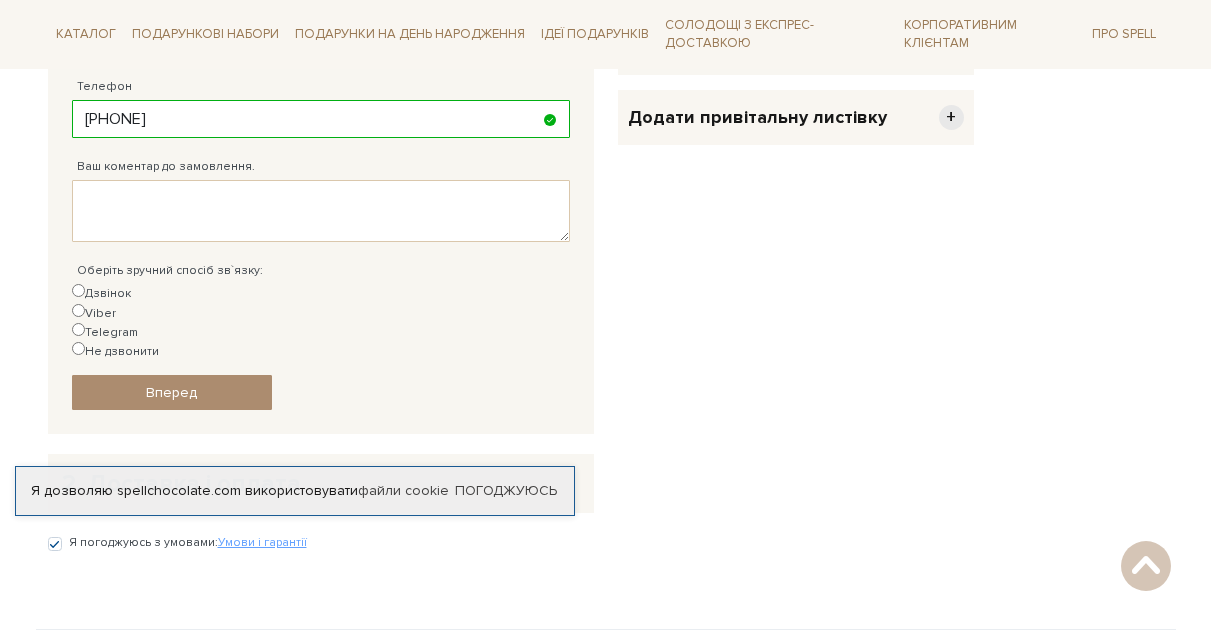click on "Viber" at bounding box center [78, 310] 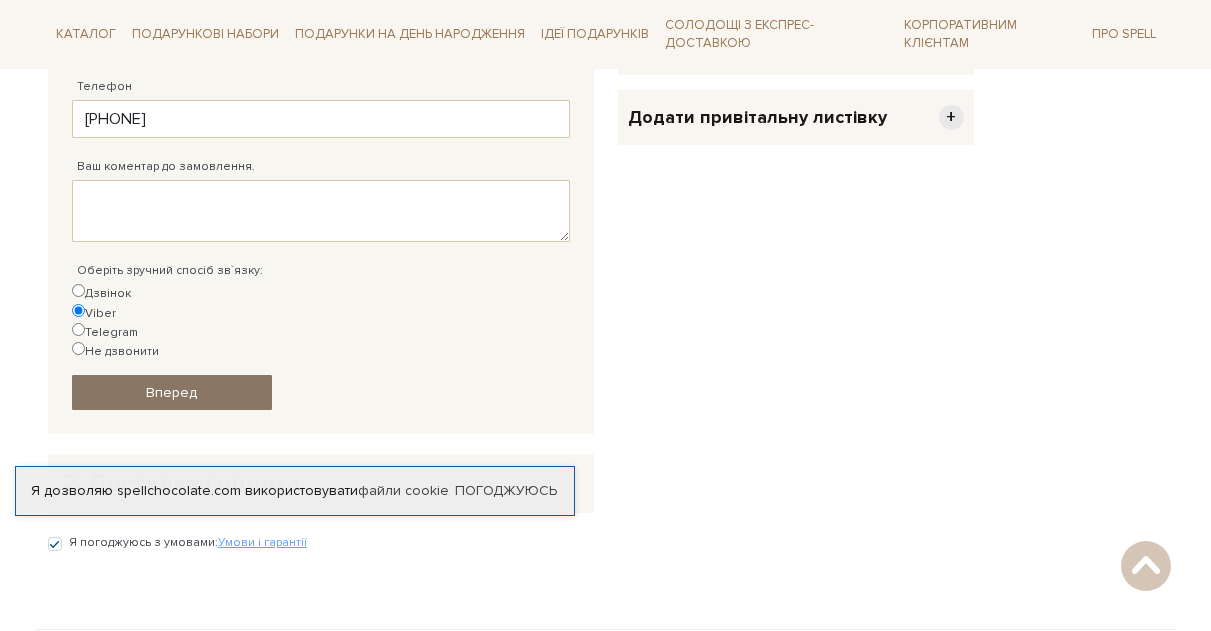 click on "Вперед" at bounding box center (172, 392) 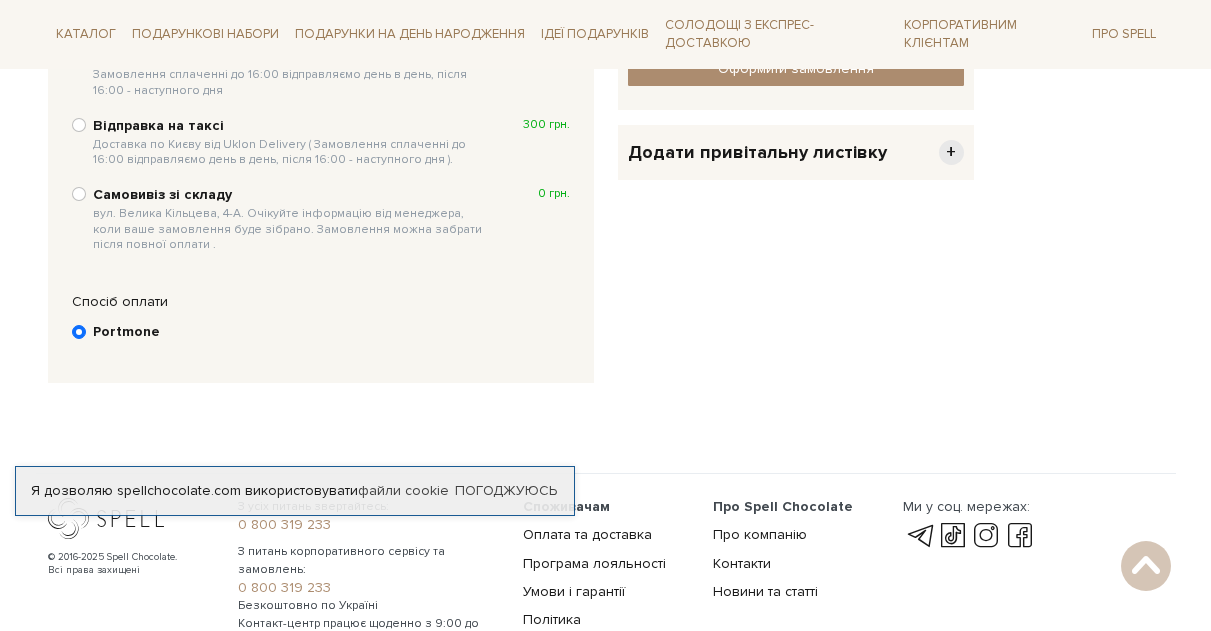 scroll, scrollTop: 408, scrollLeft: 0, axis: vertical 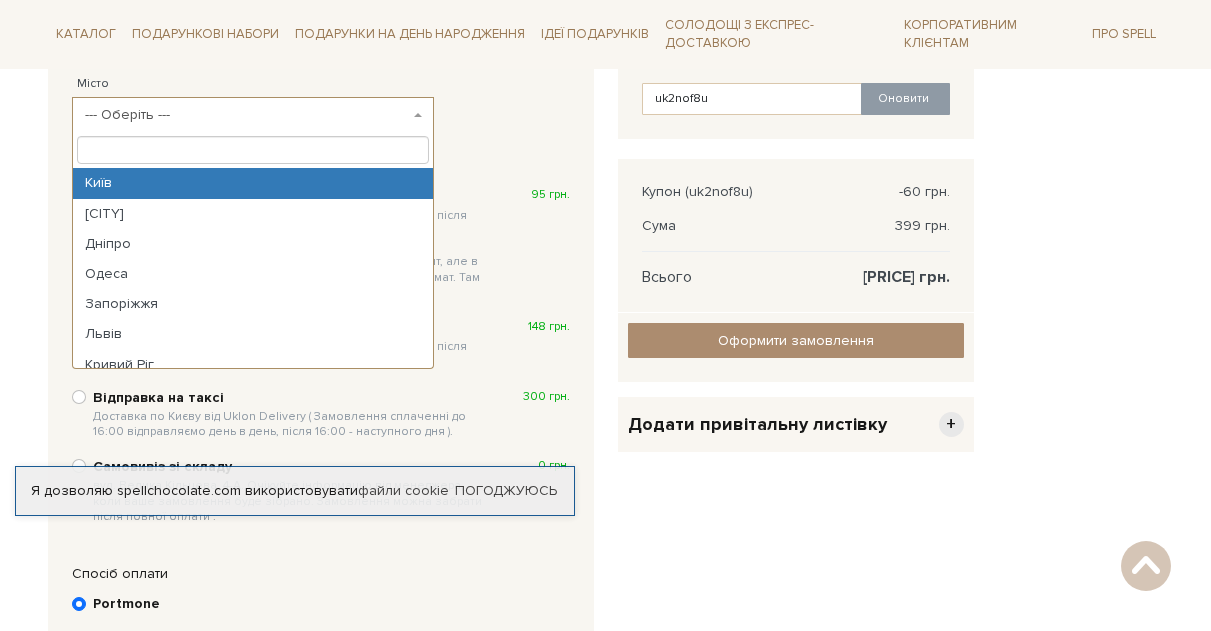 click on "--- Оберіть ---" at bounding box center [253, 115] 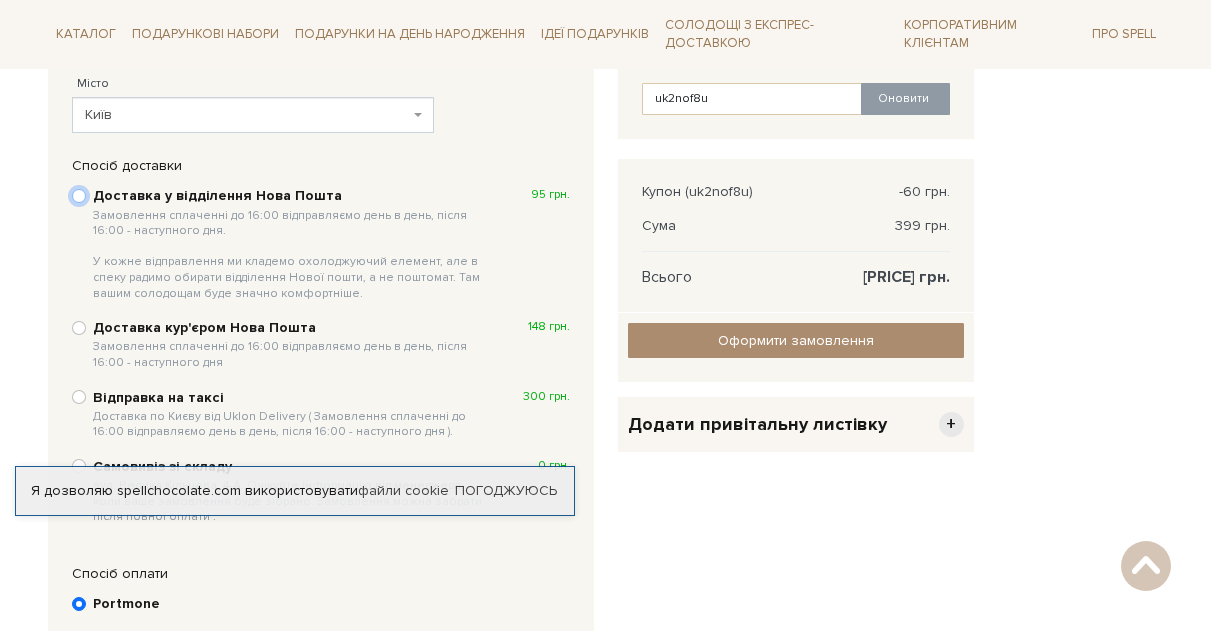 click on "Доставка у відділення Нова Пошта                                                                             Замовлення сплаченні до 16:00 відправляємо день в день, після 16:00 - наступного дня.
У кожне відправлення ми кладемо охолоджуючий елемент, але в спеку радимо обирати відділення Нової пошти, а не поштомат. Там вашим солодощам буде значно комфортніше.
95 грн." at bounding box center [79, 196] 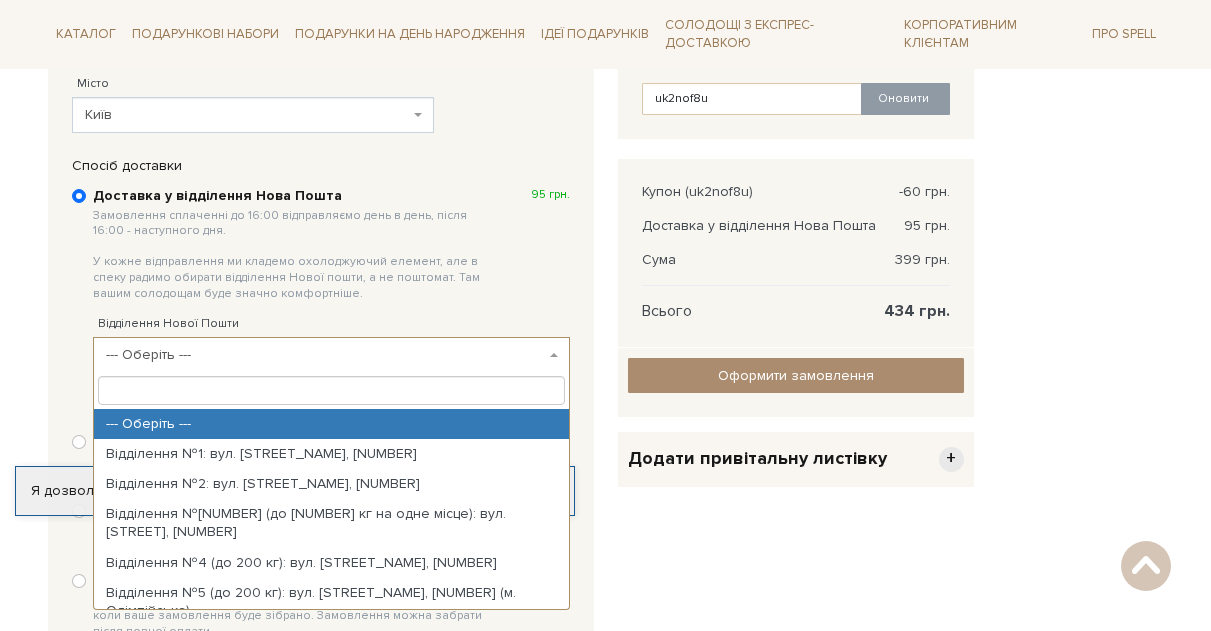 click on "--- Оберіть ---" at bounding box center [325, 355] 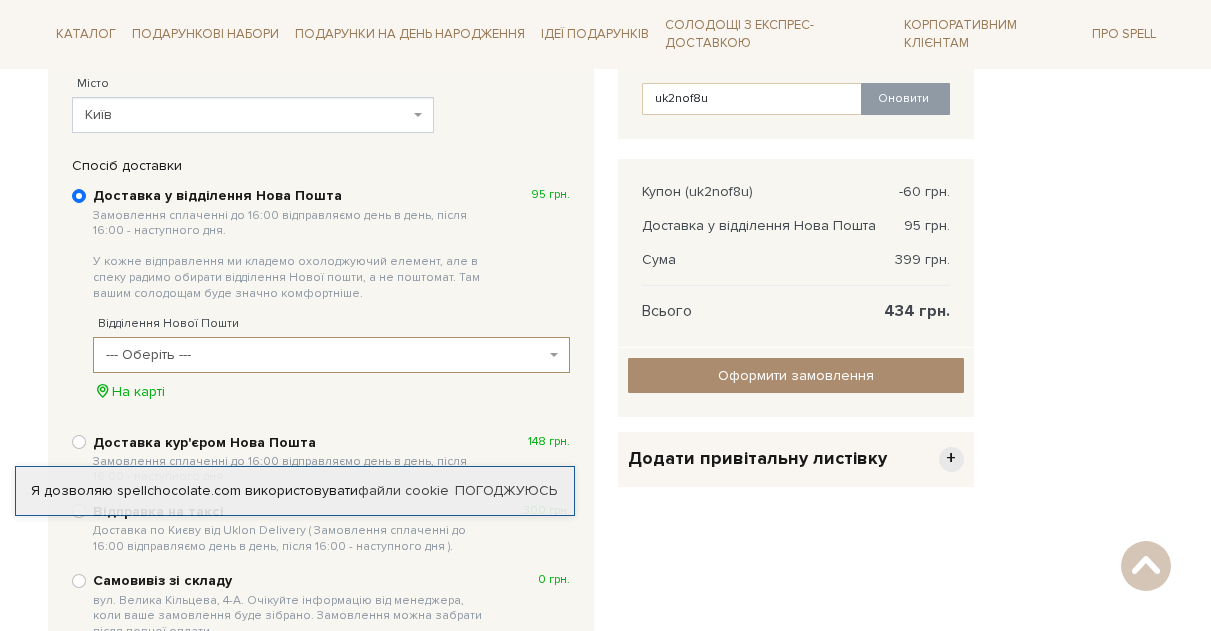 click on "--- Оберіть ---" at bounding box center [325, 355] 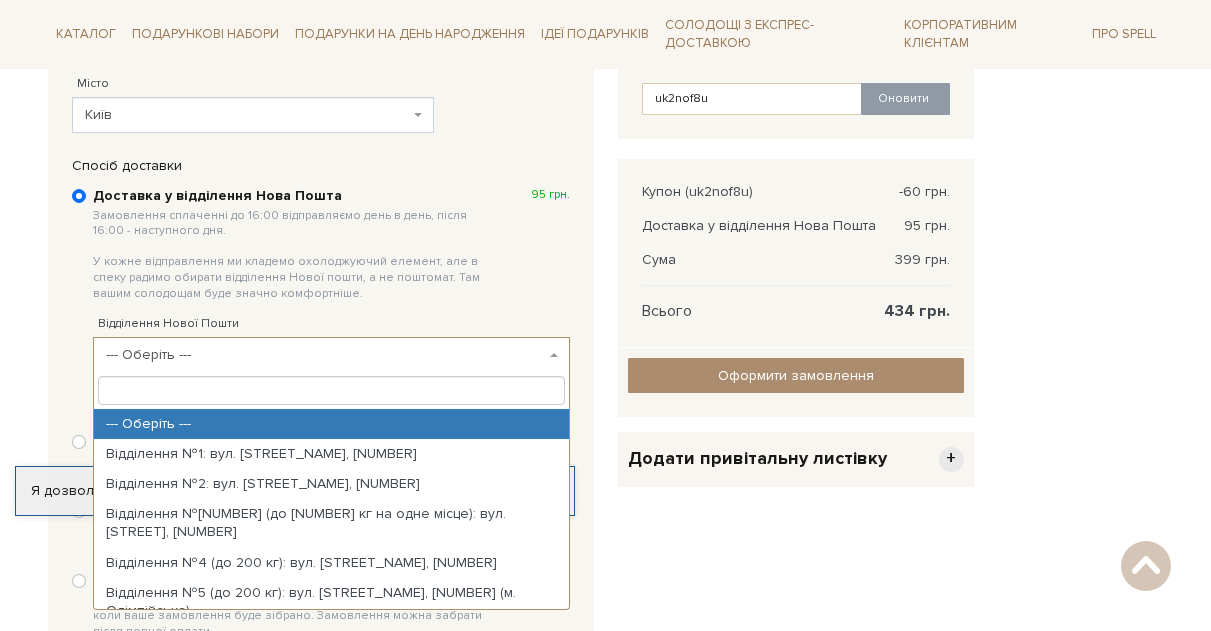 click on "--- Оберіть ---" at bounding box center [325, 355] 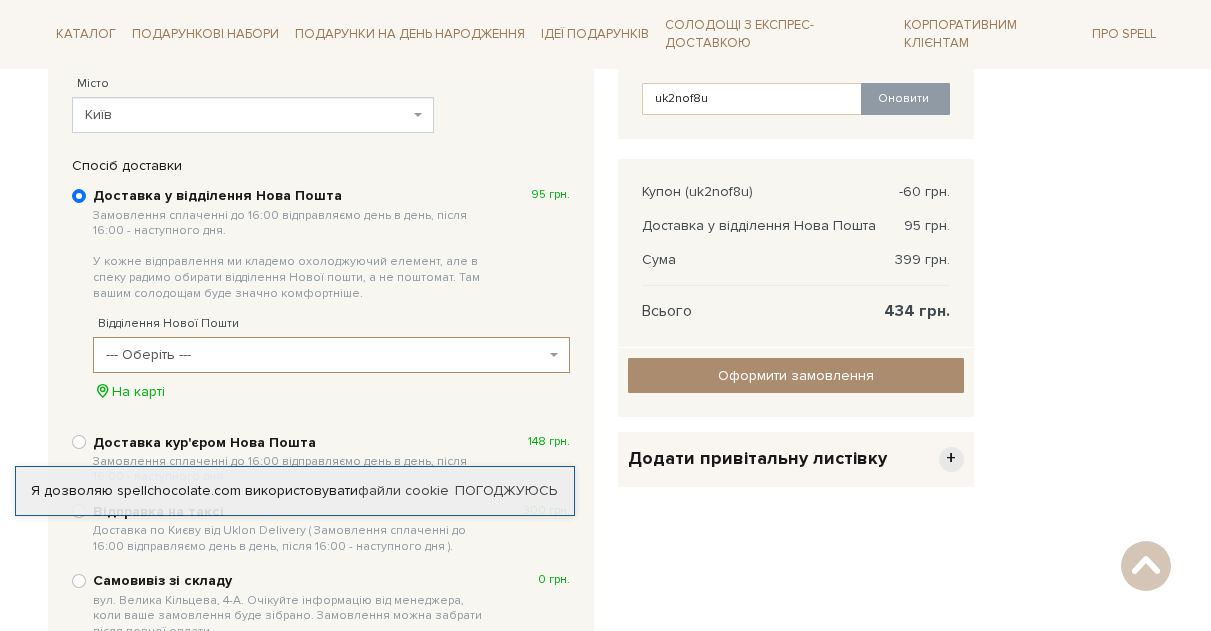 click on "--- Оберіть ---" at bounding box center [325, 355] 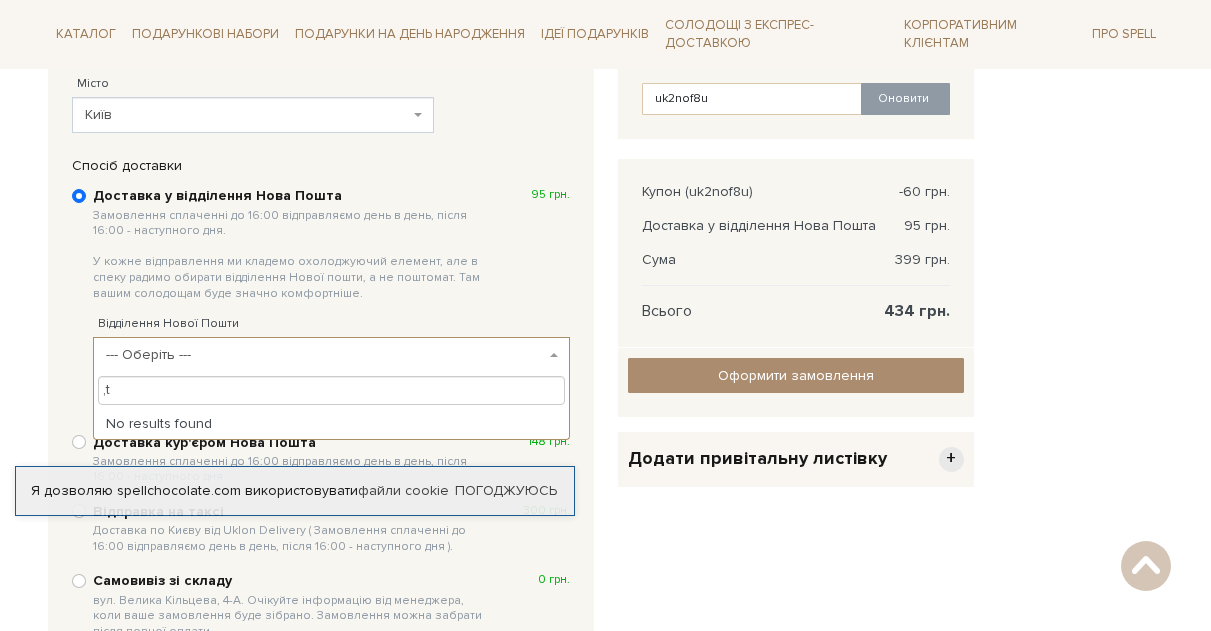 type on "," 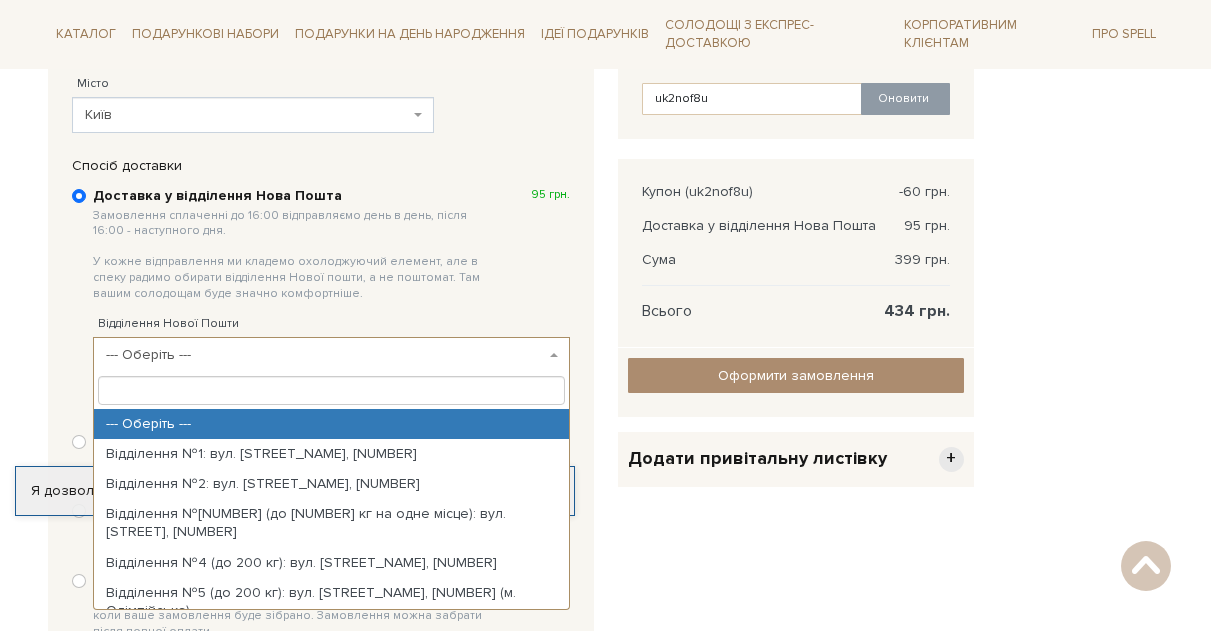 type on "б" 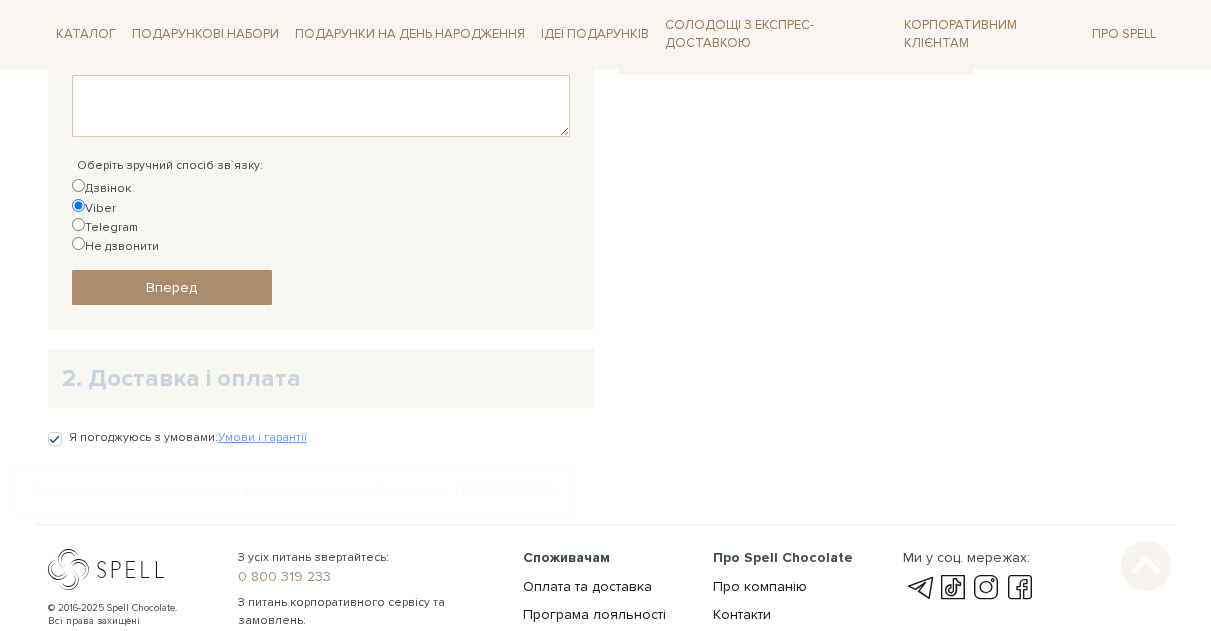 scroll, scrollTop: 825, scrollLeft: 0, axis: vertical 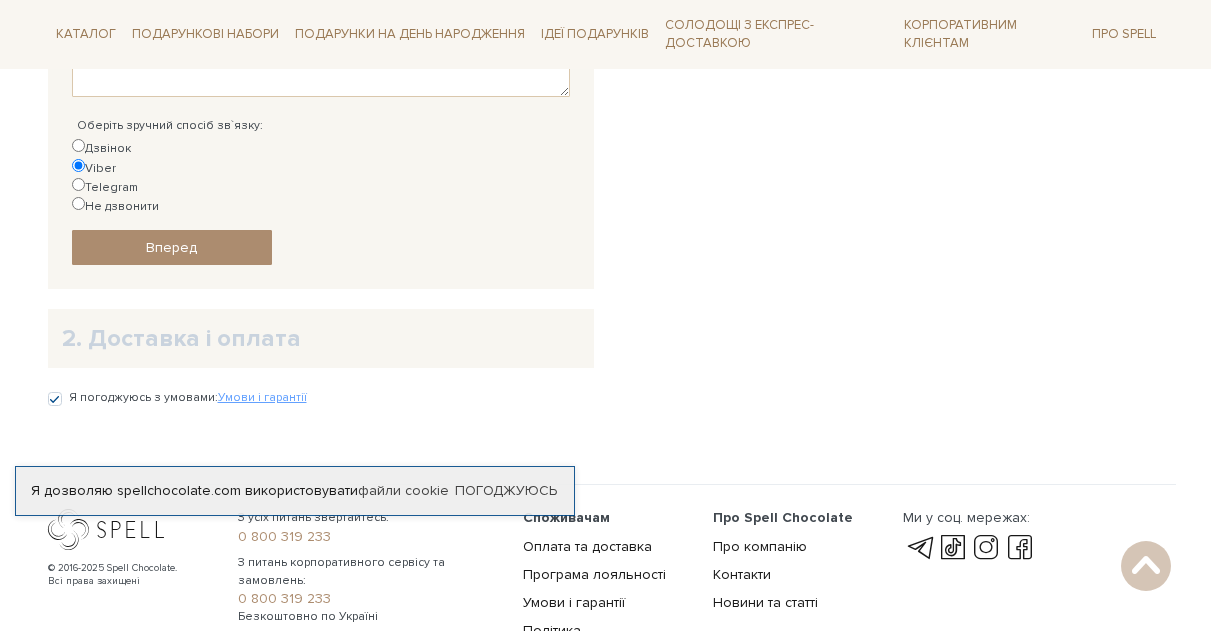 click on "2. Доставка і оплата" at bounding box center (321, 338) 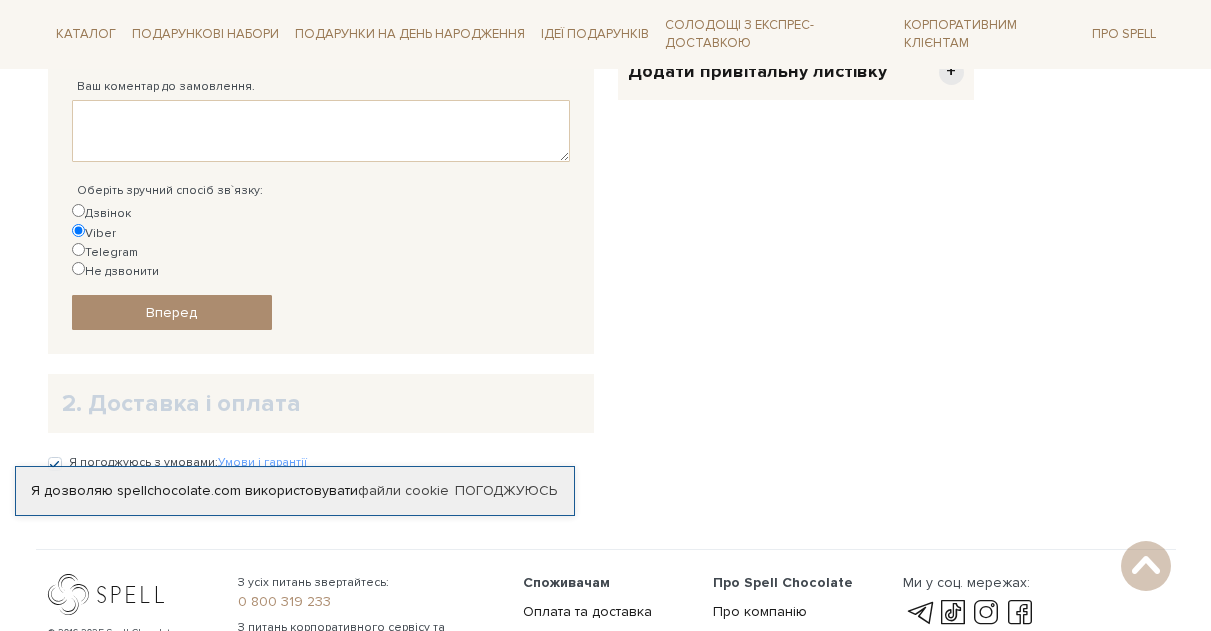 scroll, scrollTop: 880, scrollLeft: 0, axis: vertical 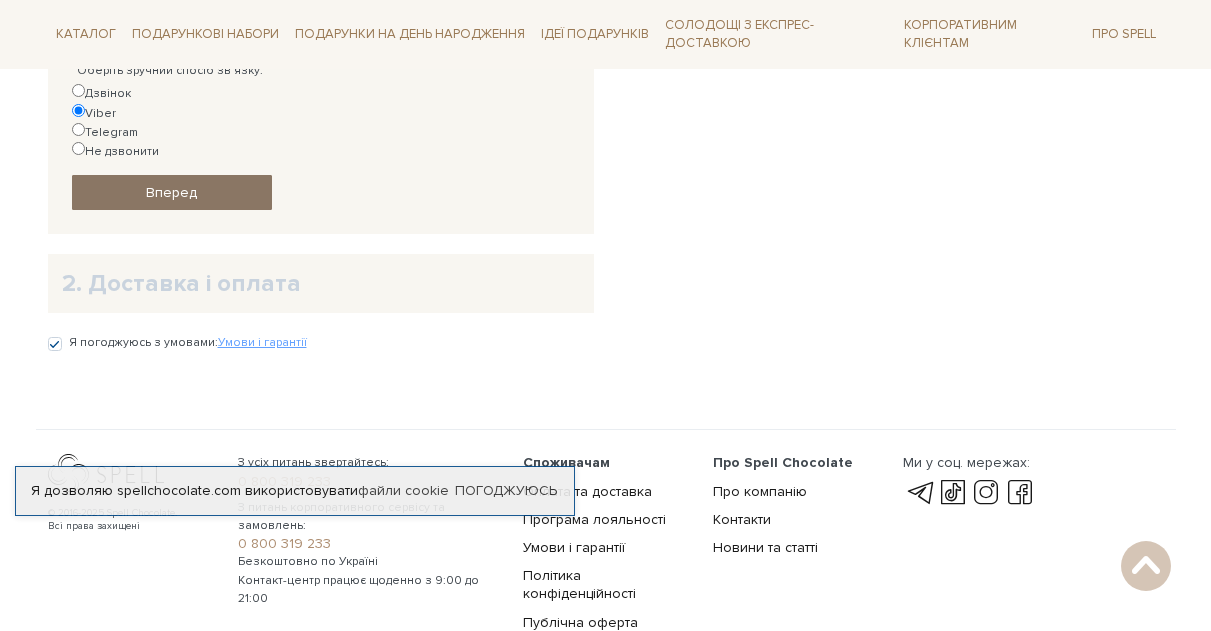 click on "Вперед" at bounding box center (172, 192) 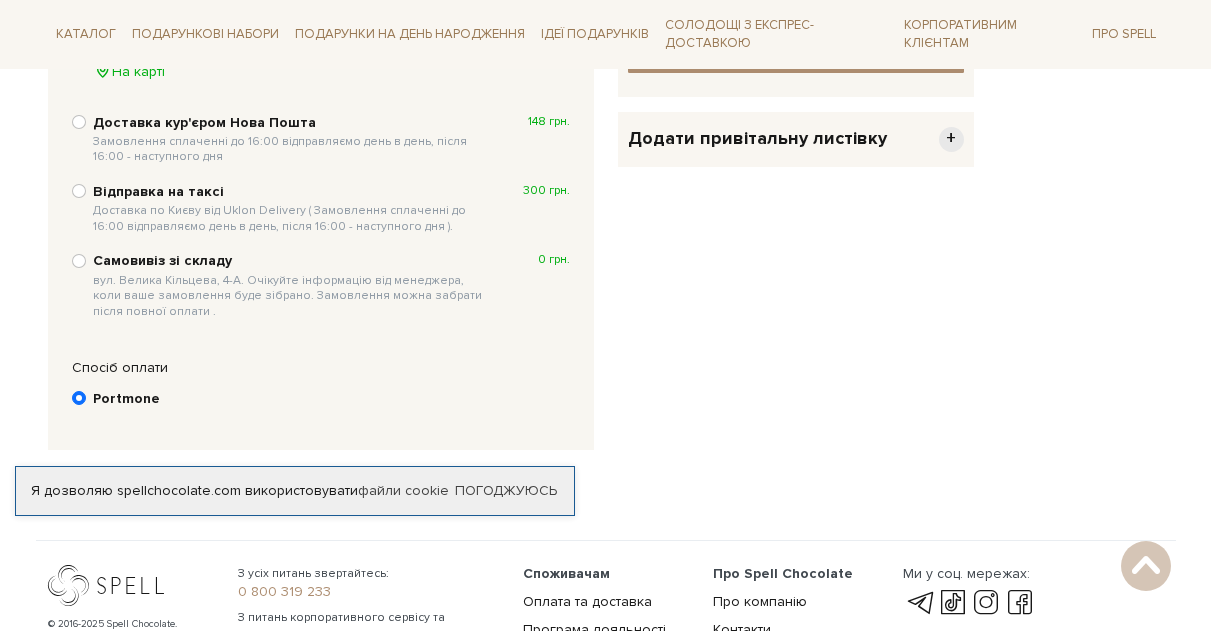 scroll, scrollTop: 848, scrollLeft: 0, axis: vertical 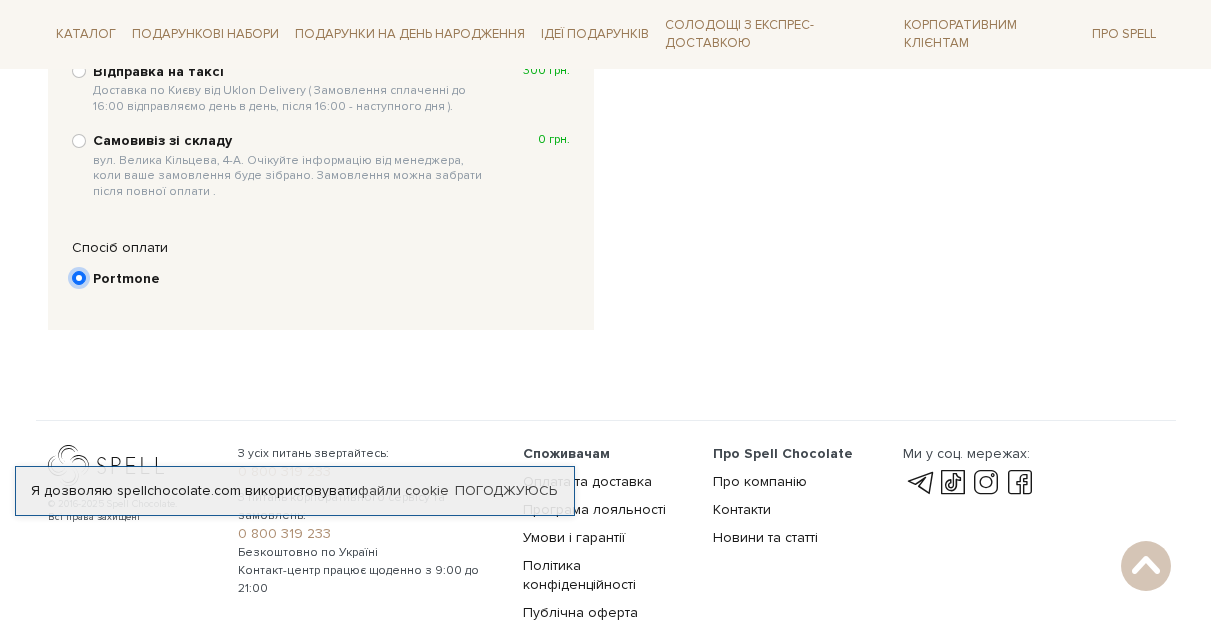 click on "Portmone" at bounding box center (79, 278) 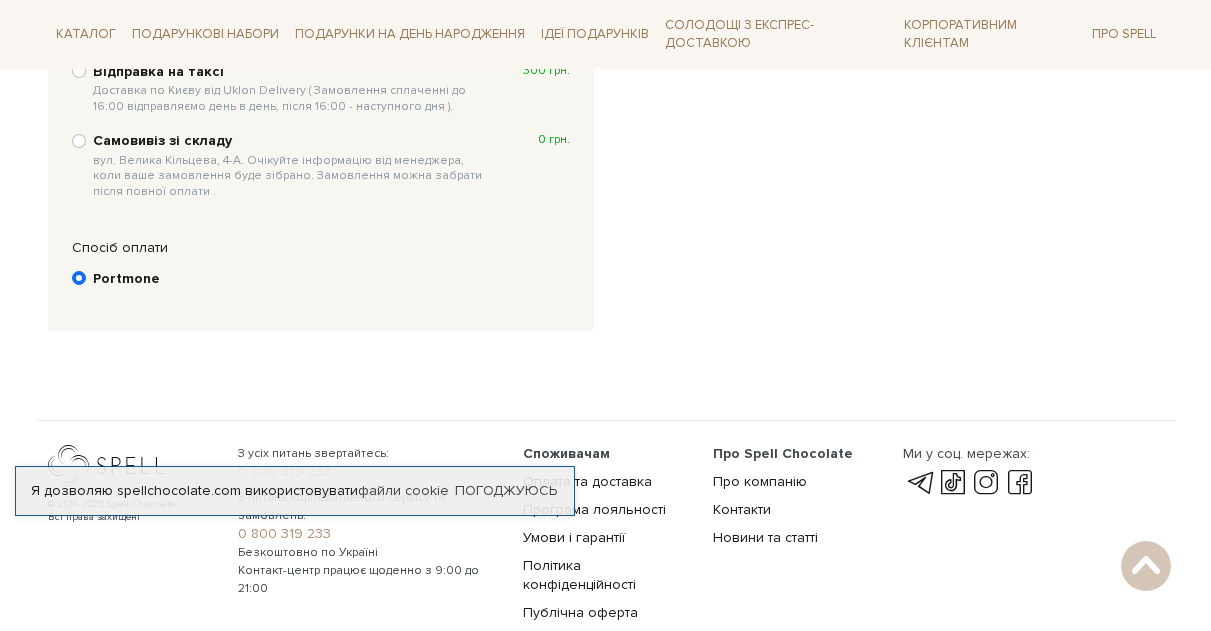 click on "Portmone" at bounding box center [126, 279] 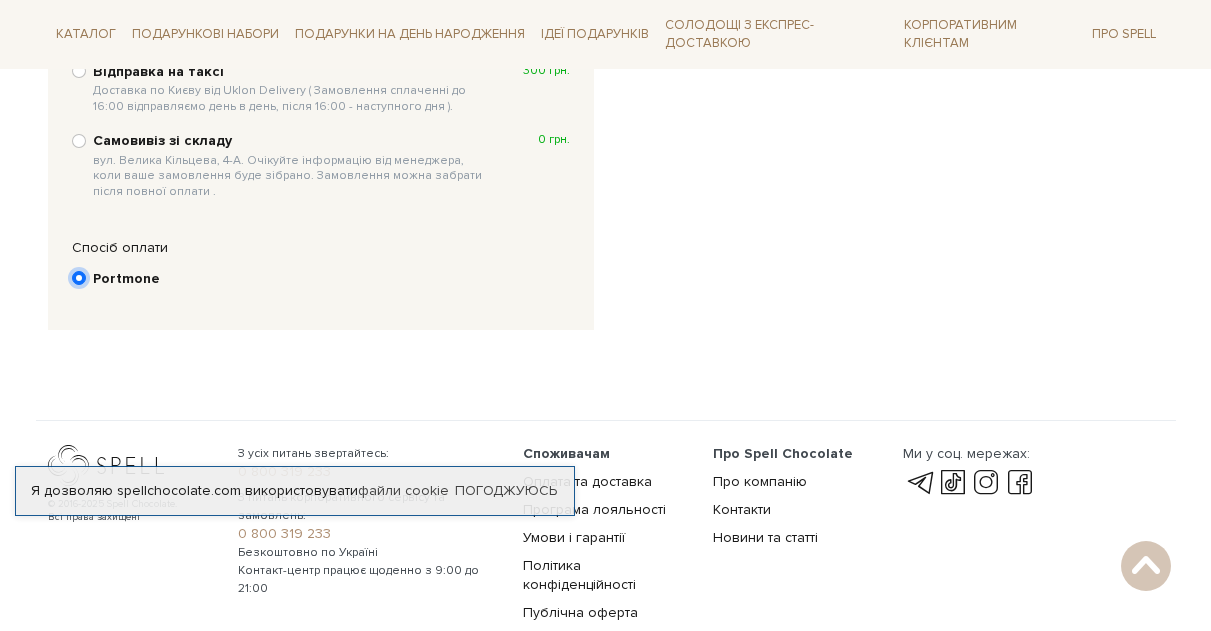 click on "Portmone" at bounding box center (79, 278) 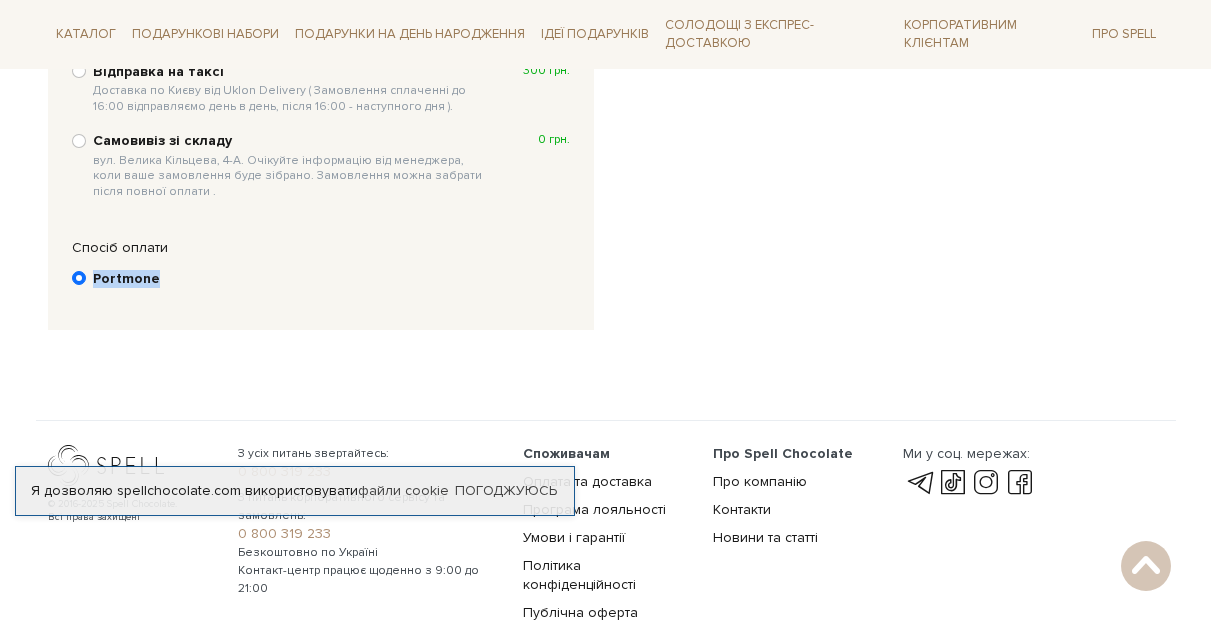click on "Portmone" at bounding box center (126, 279) 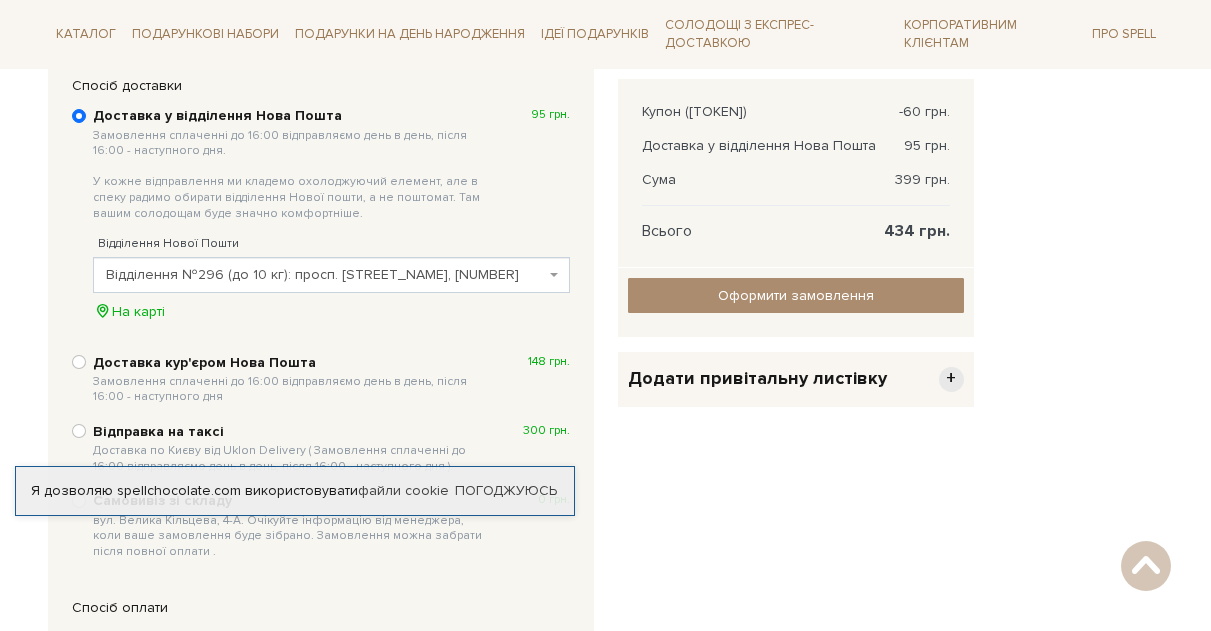 scroll, scrollTop: 288, scrollLeft: 0, axis: vertical 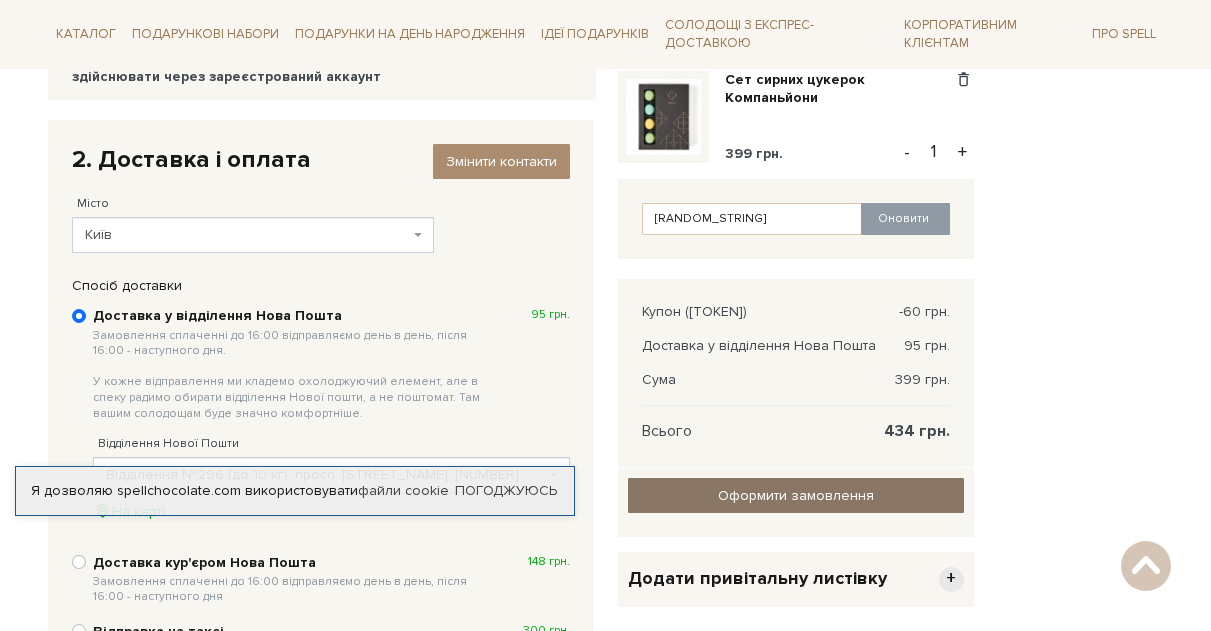 click on "Оформити замовлення" at bounding box center [796, 495] 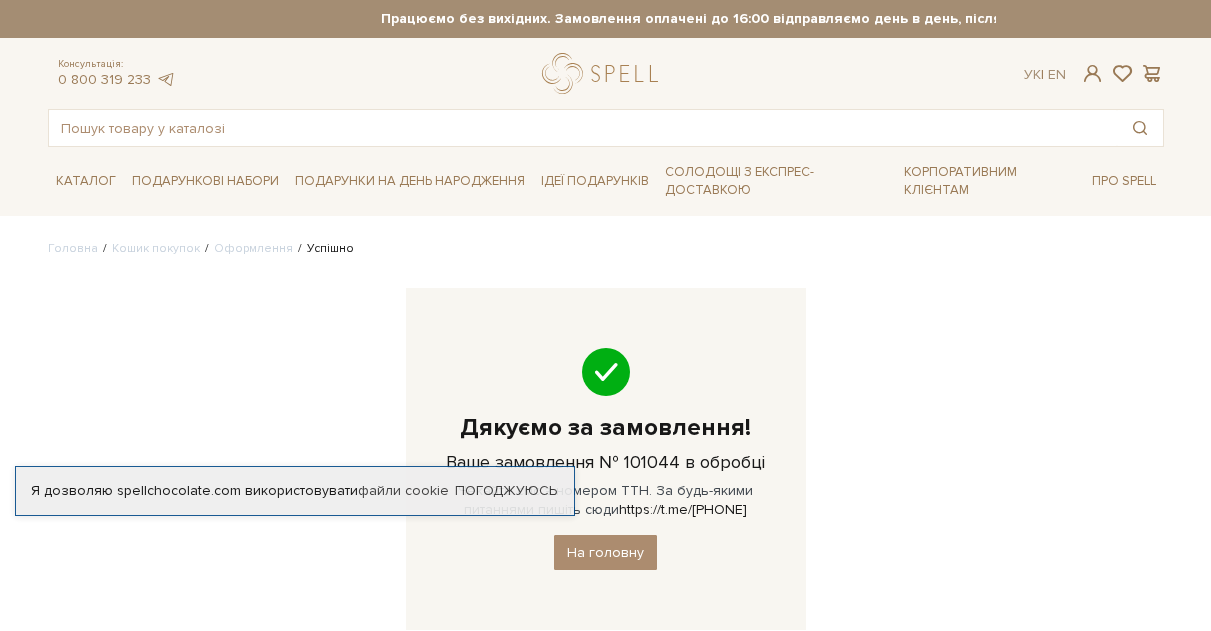 scroll, scrollTop: 0, scrollLeft: 0, axis: both 